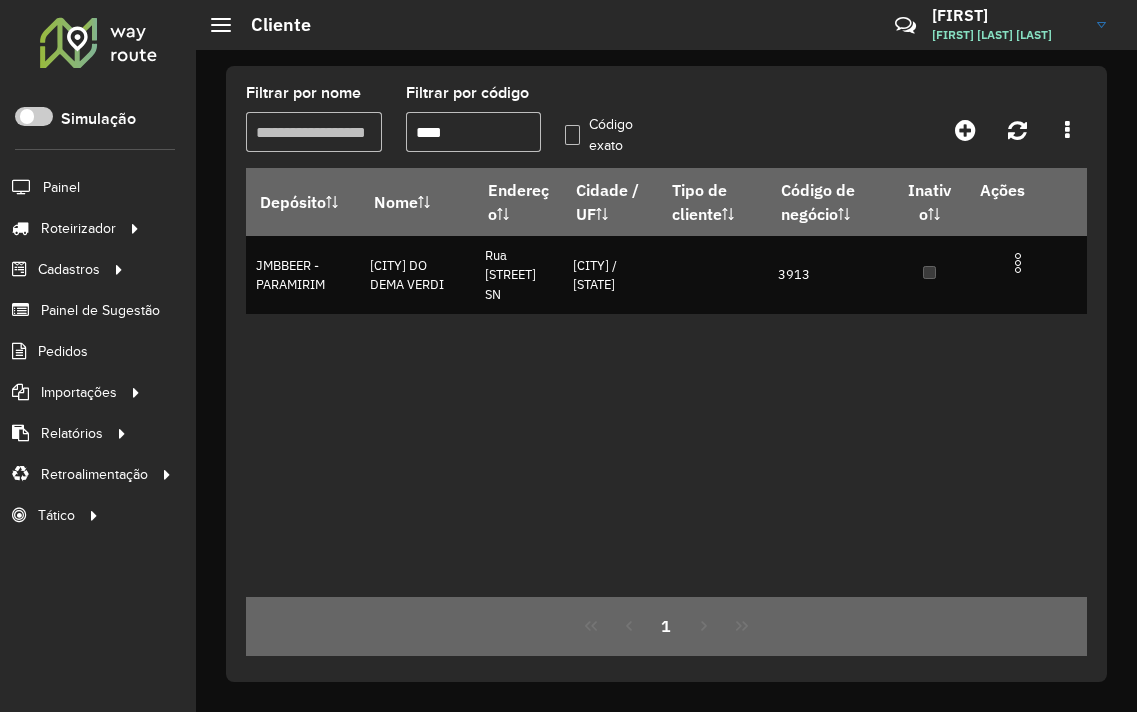 scroll, scrollTop: 0, scrollLeft: 0, axis: both 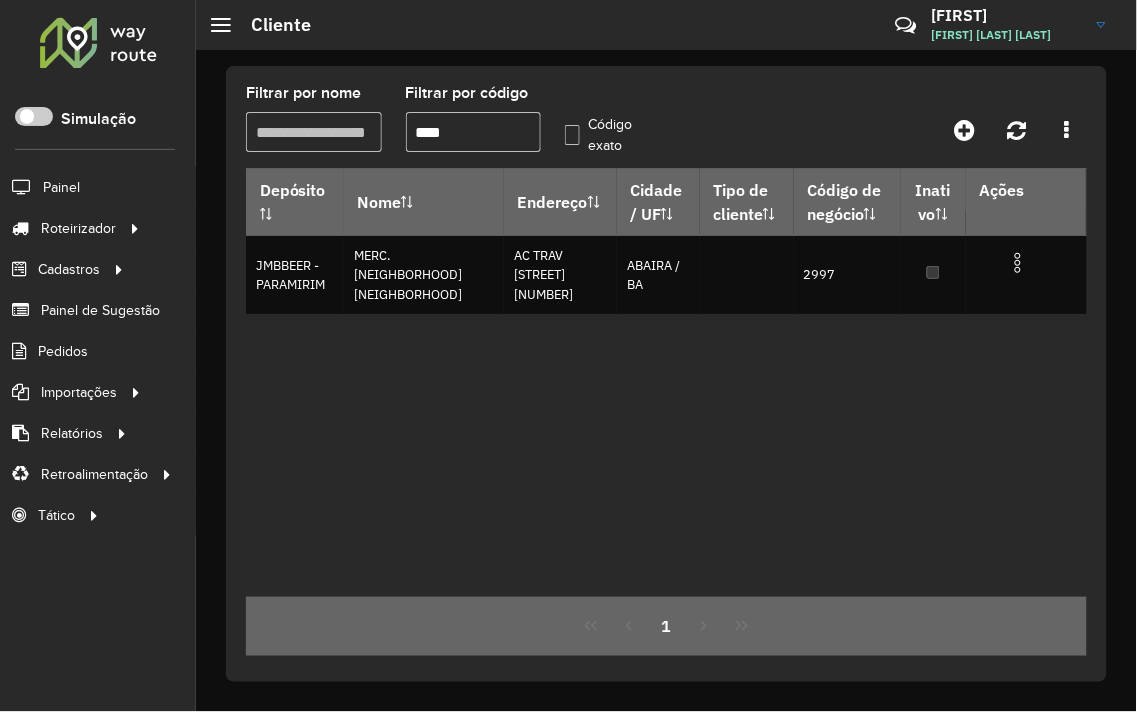 type on "****" 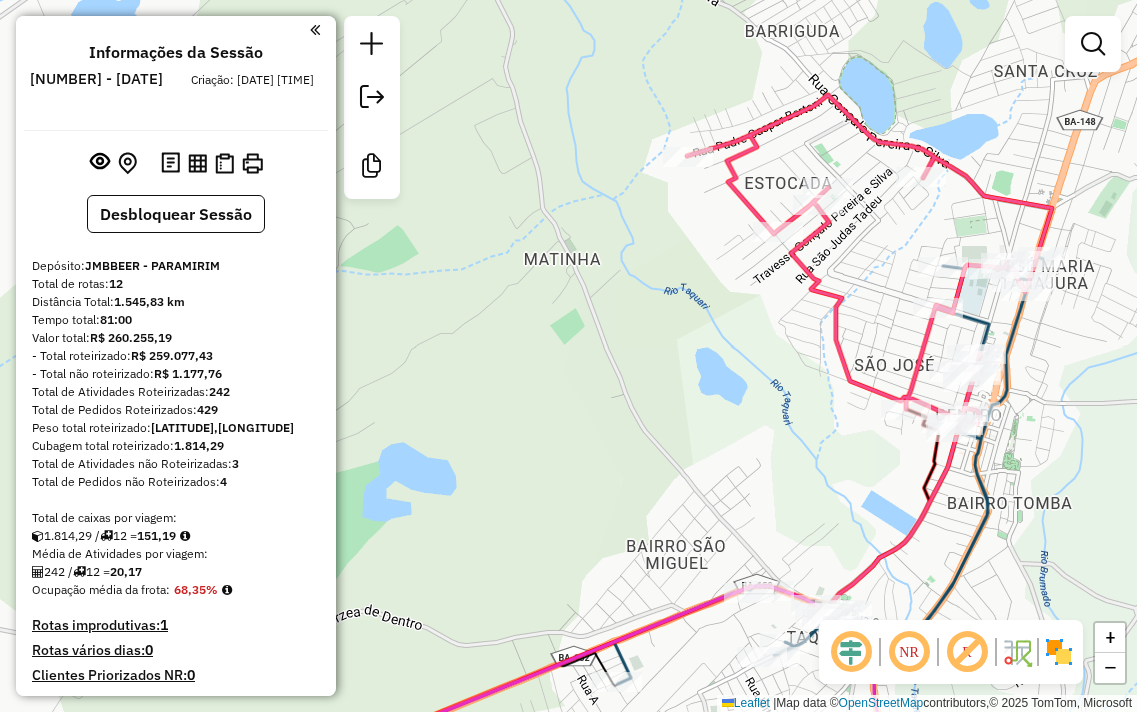 scroll, scrollTop: 0, scrollLeft: 0, axis: both 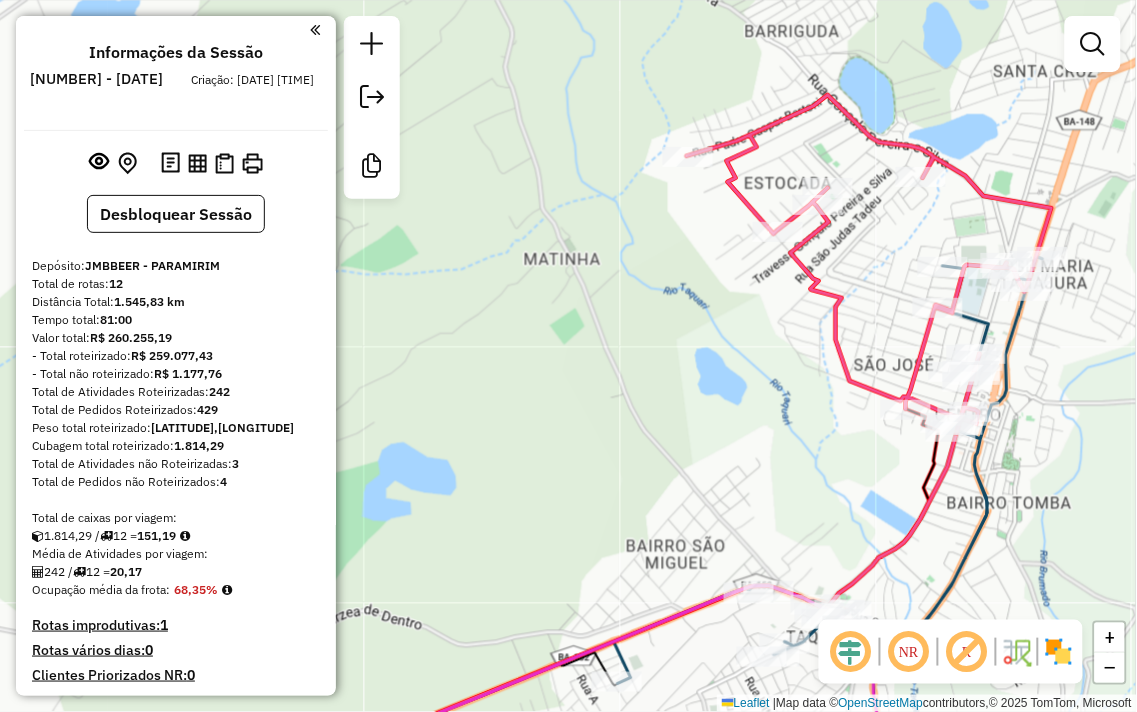 drag, startPoint x: 696, startPoint y: 411, endPoint x: 644, endPoint y: 144, distance: 272.01654 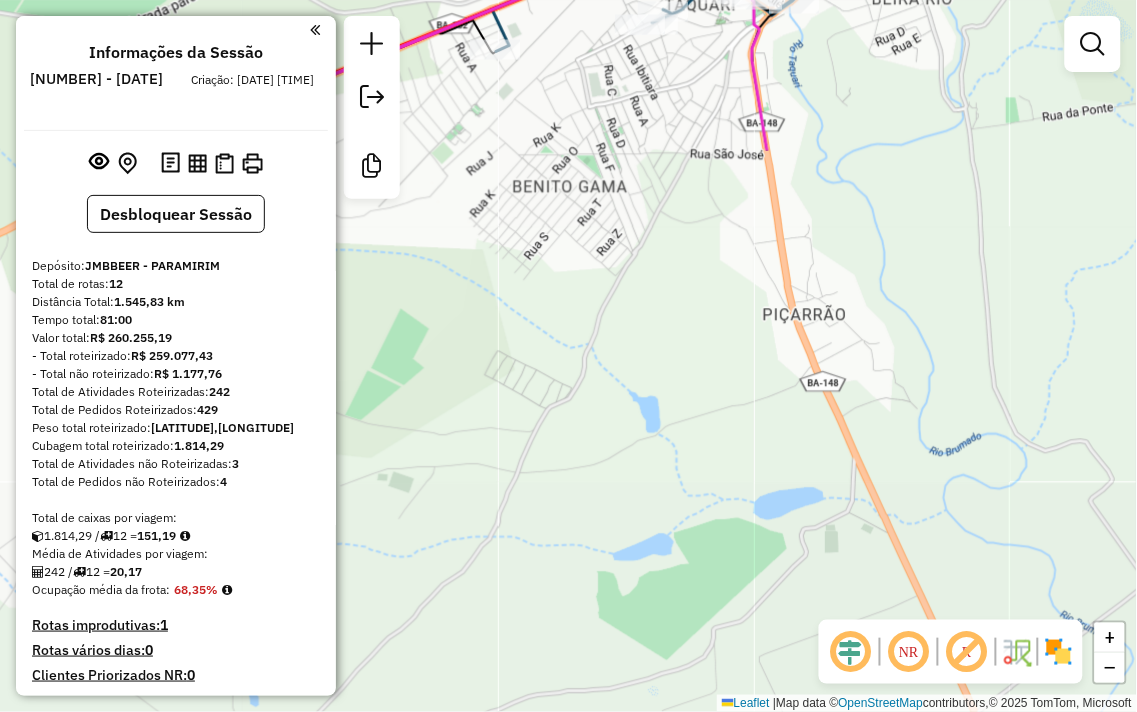 drag, startPoint x: 681, startPoint y: 258, endPoint x: 660, endPoint y: 160, distance: 100.22475 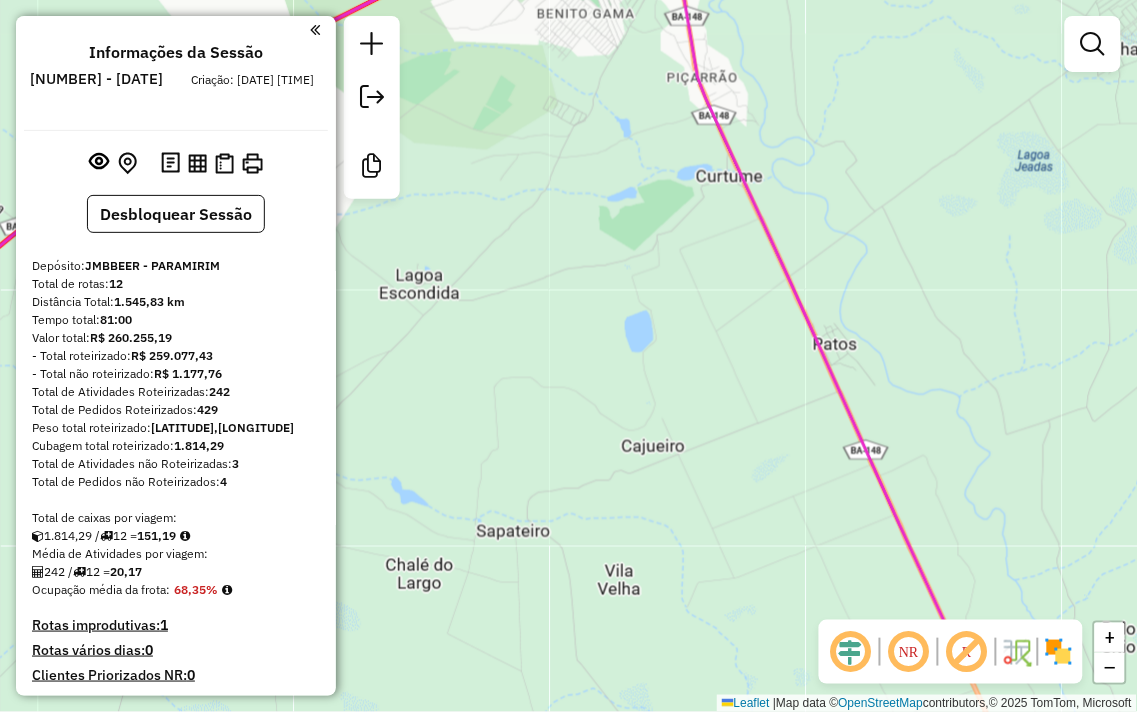 drag, startPoint x: 725, startPoint y: 460, endPoint x: 692, endPoint y: 225, distance: 237.30571 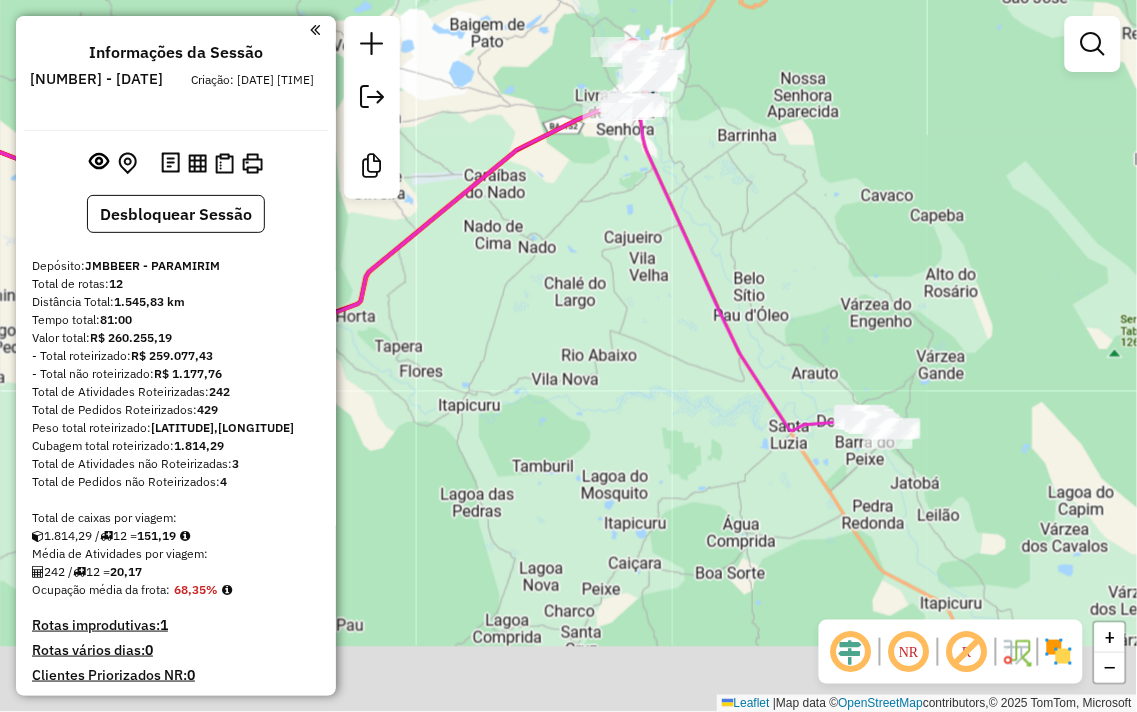 drag, startPoint x: 795, startPoint y: 330, endPoint x: 737, endPoint y: 262, distance: 89.37561 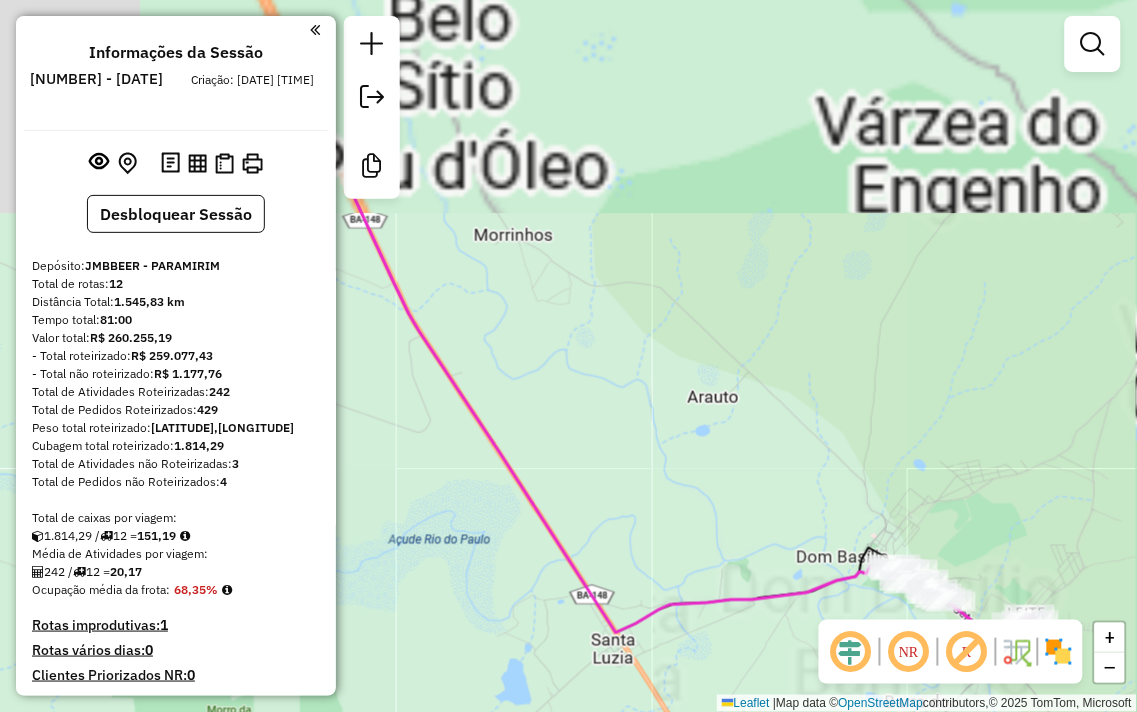 drag, startPoint x: 673, startPoint y: 242, endPoint x: 765, endPoint y: 386, distance: 170.88008 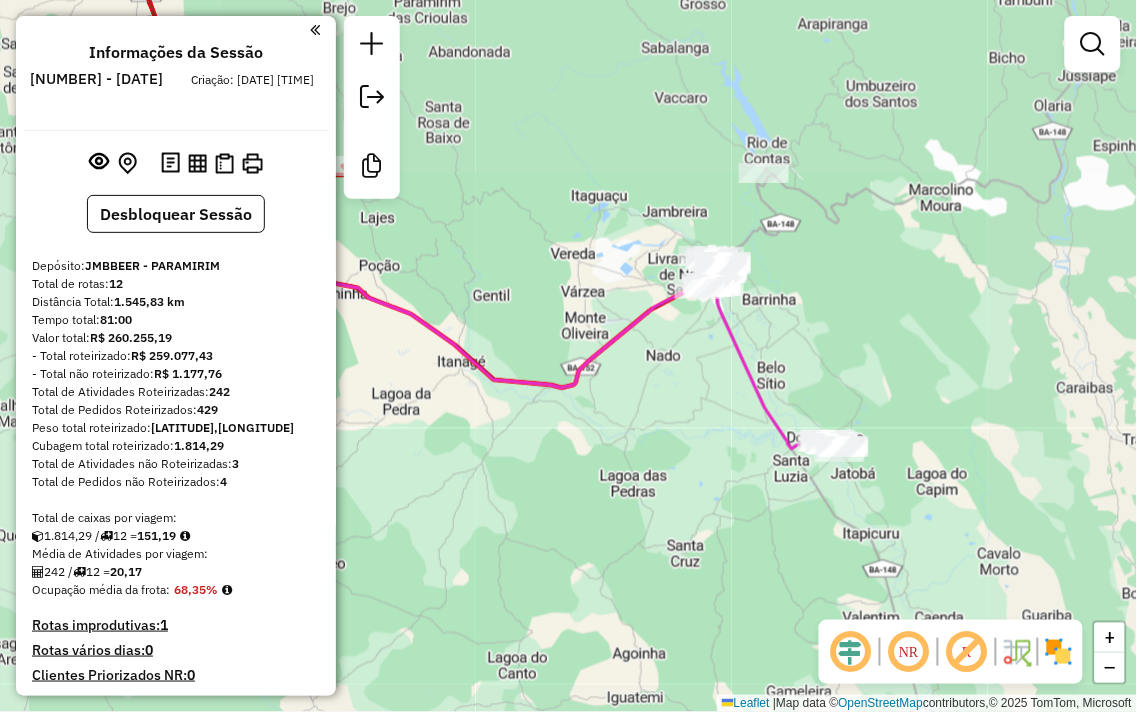 drag, startPoint x: 948, startPoint y: 372, endPoint x: 723, endPoint y: 463, distance: 242.70558 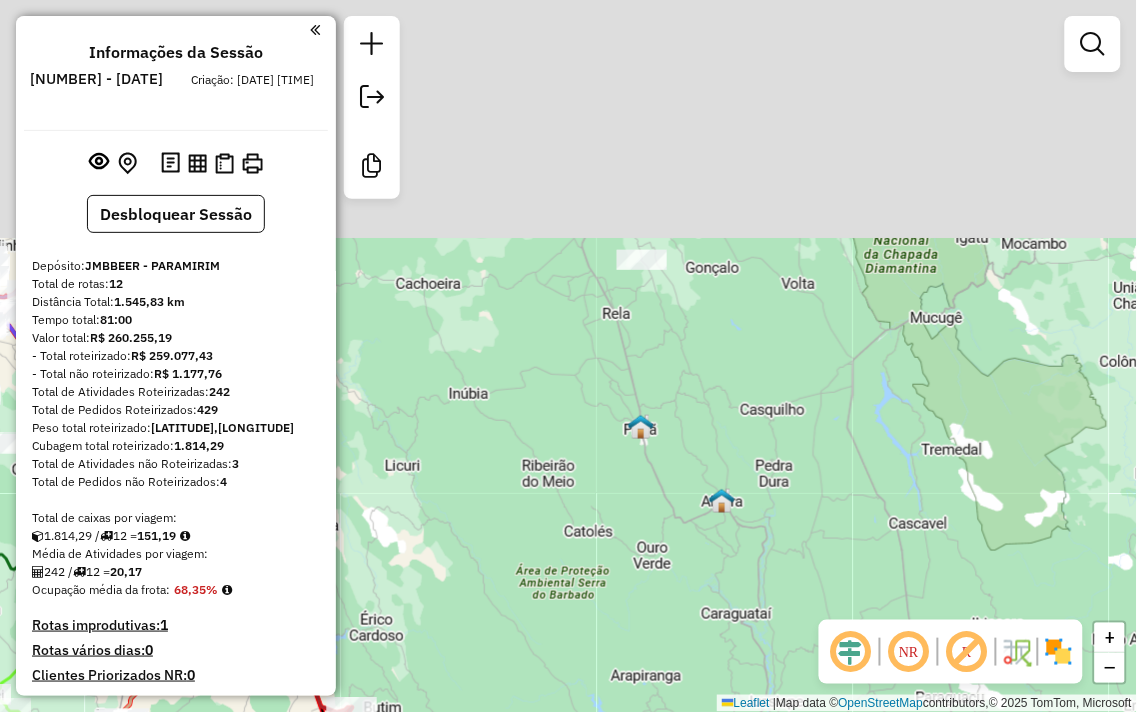 drag, startPoint x: 706, startPoint y: 283, endPoint x: 781, endPoint y: 645, distance: 369.6877 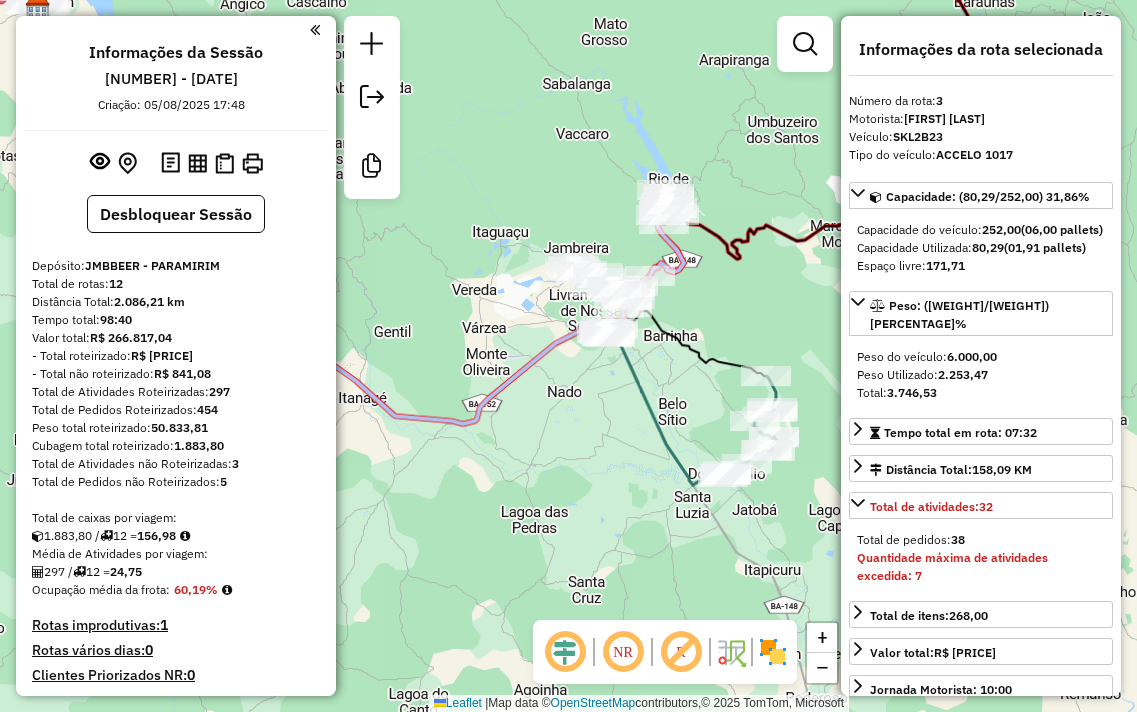 select on "**********" 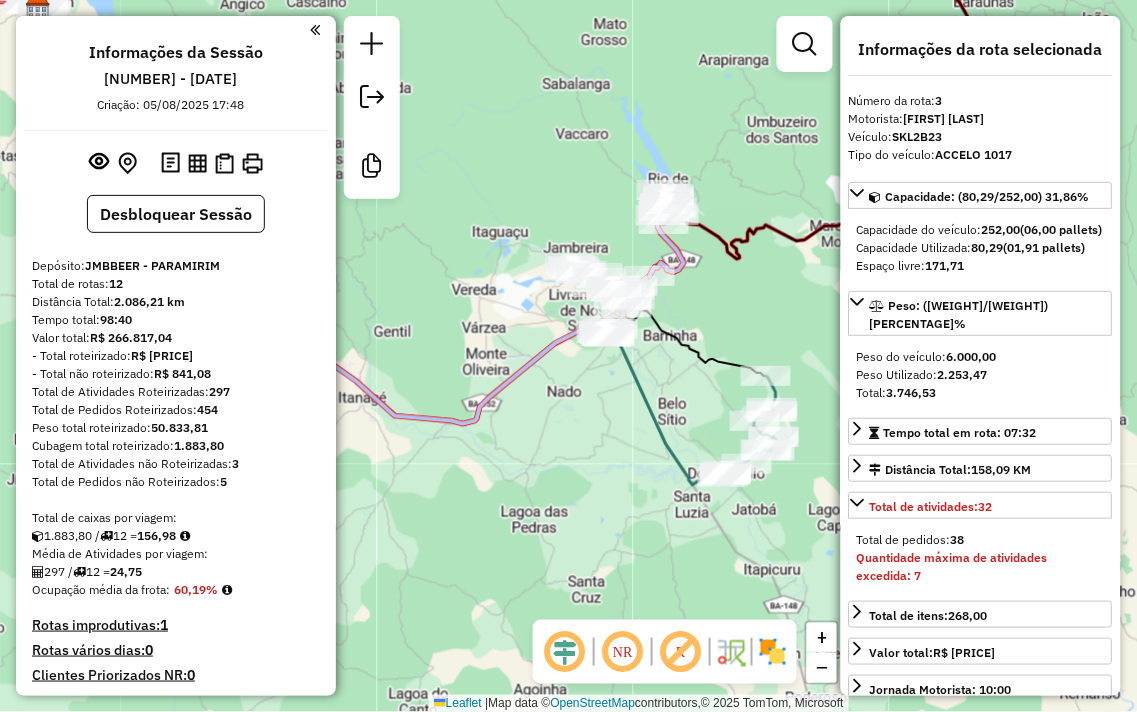 scroll, scrollTop: 975, scrollLeft: 0, axis: vertical 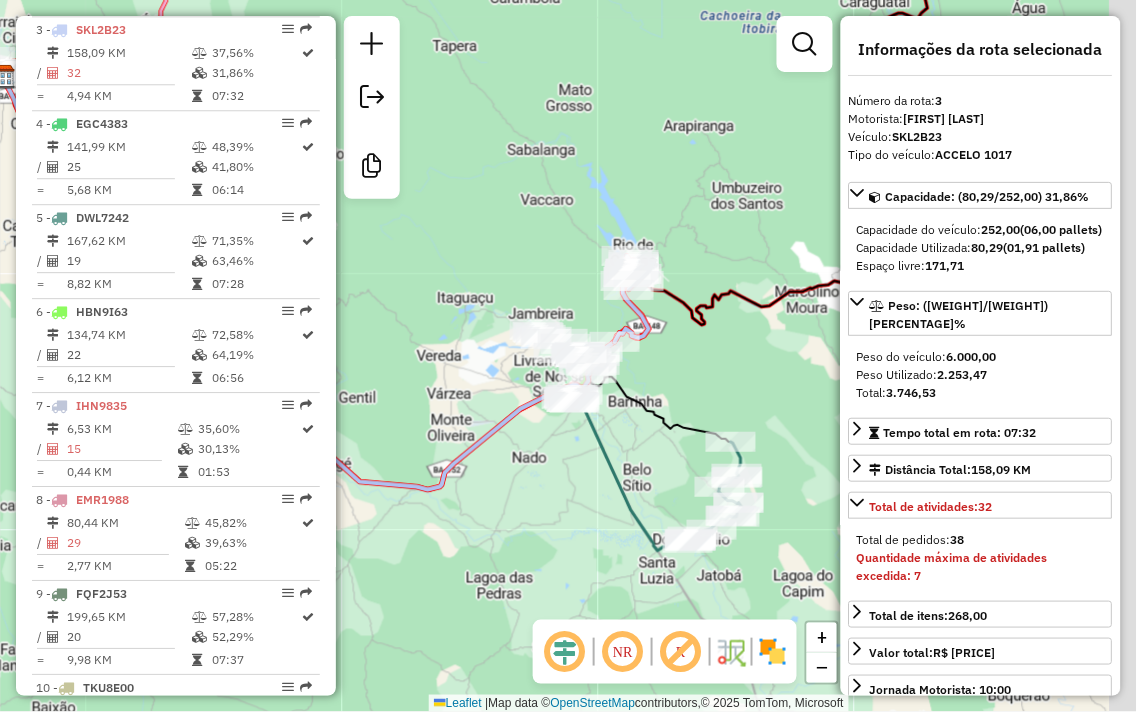 drag, startPoint x: 727, startPoint y: 247, endPoint x: 680, endPoint y: 322, distance: 88.50989 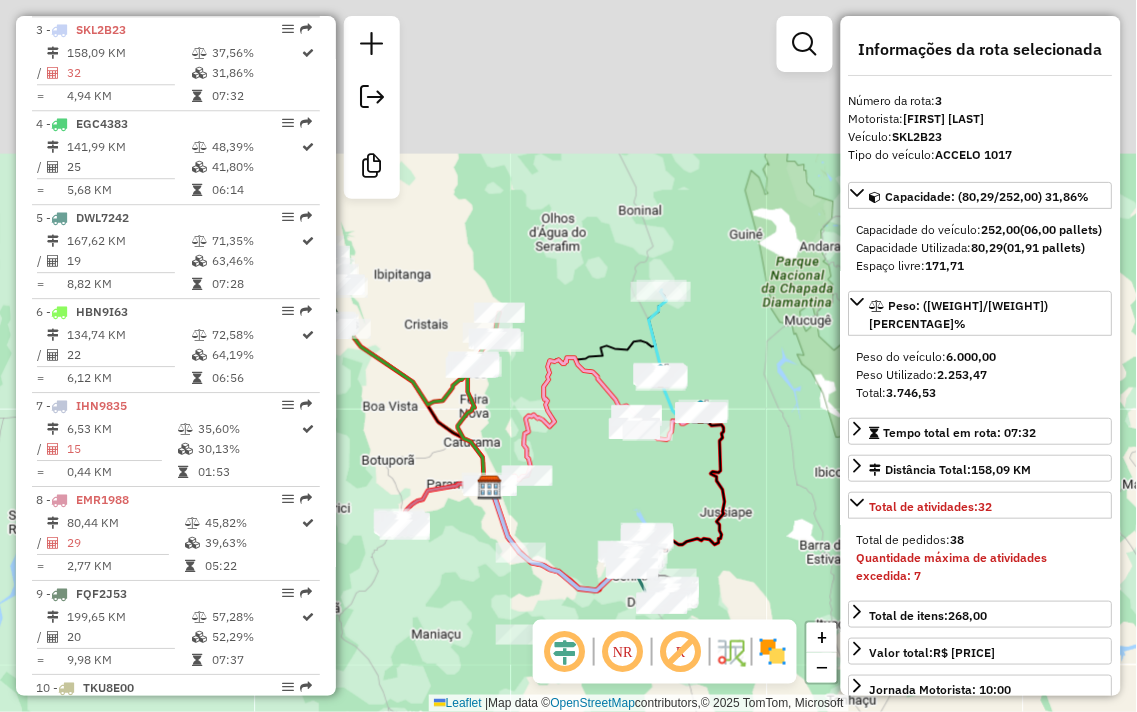 drag, startPoint x: 662, startPoint y: 241, endPoint x: 662, endPoint y: 451, distance: 210 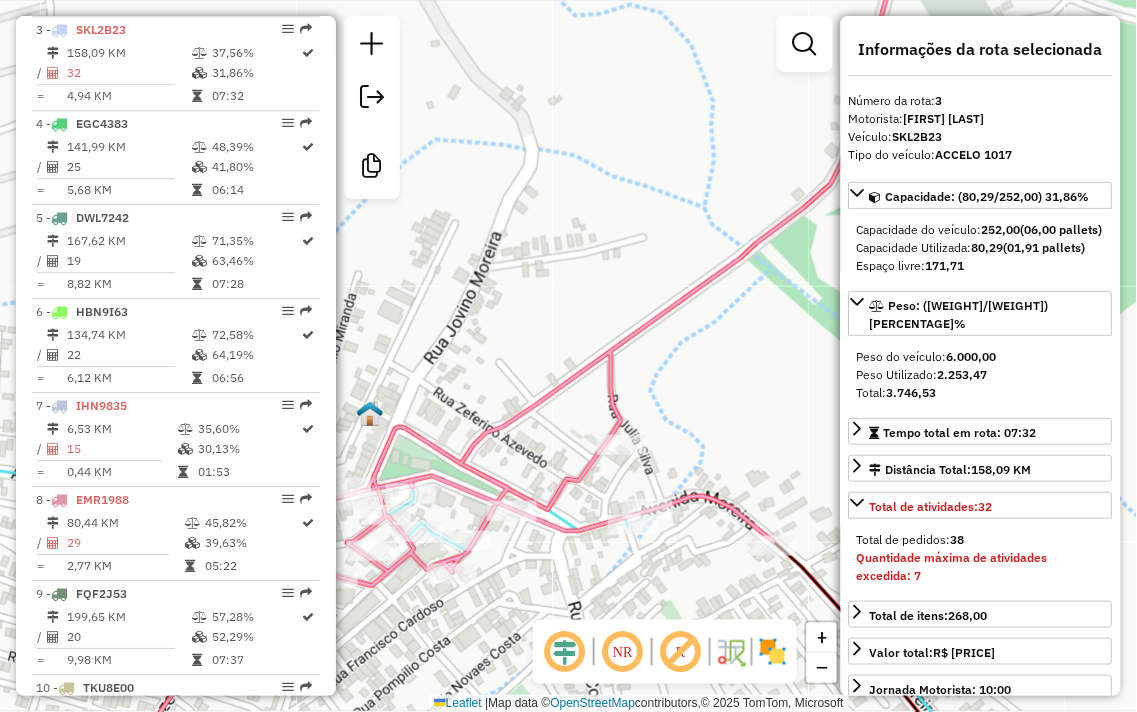 drag, startPoint x: 433, startPoint y: 416, endPoint x: 523, endPoint y: 453, distance: 97.308784 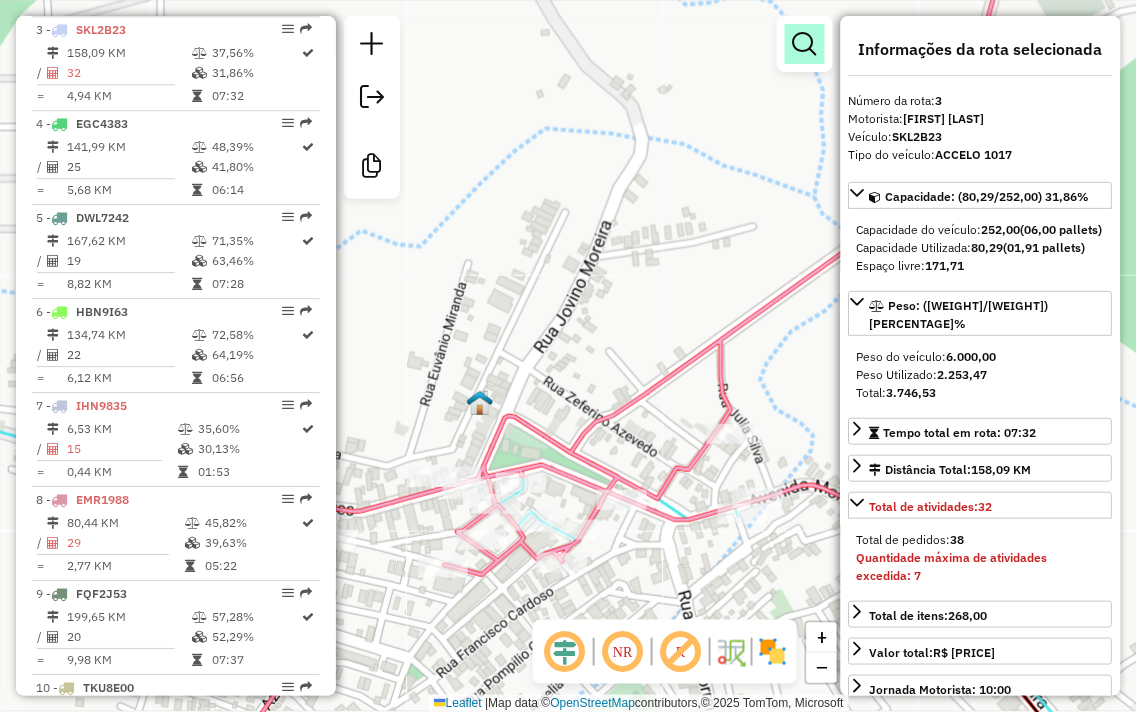 click at bounding box center [805, 44] 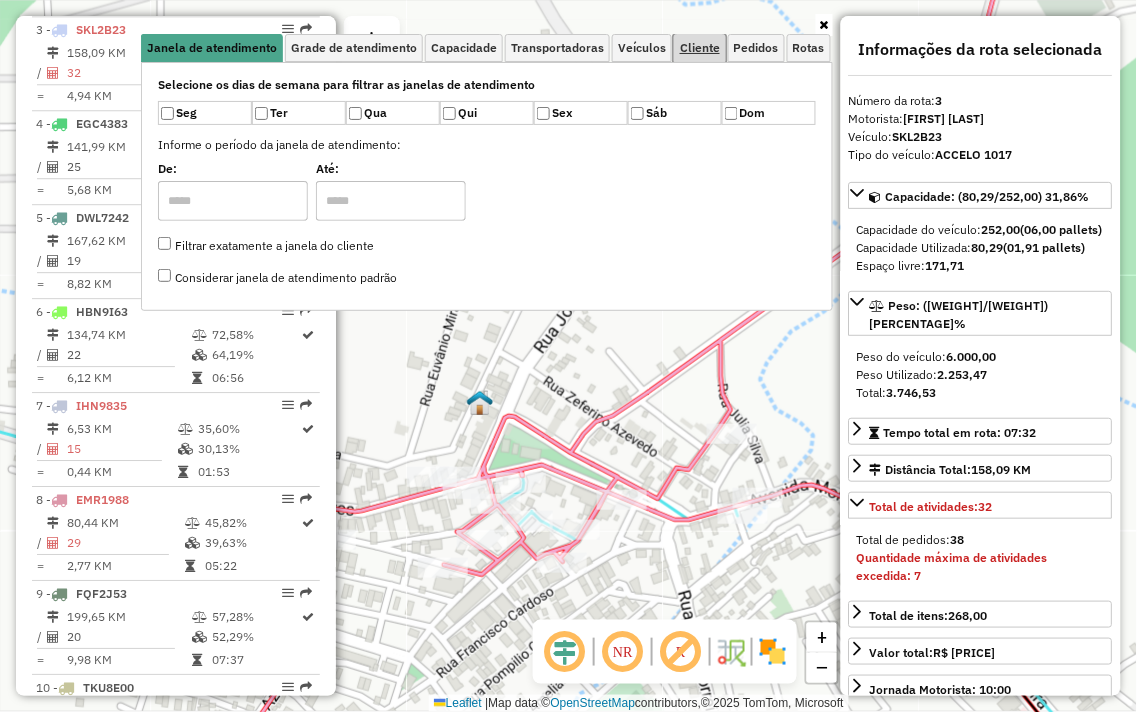 click on "Cliente" at bounding box center (700, 48) 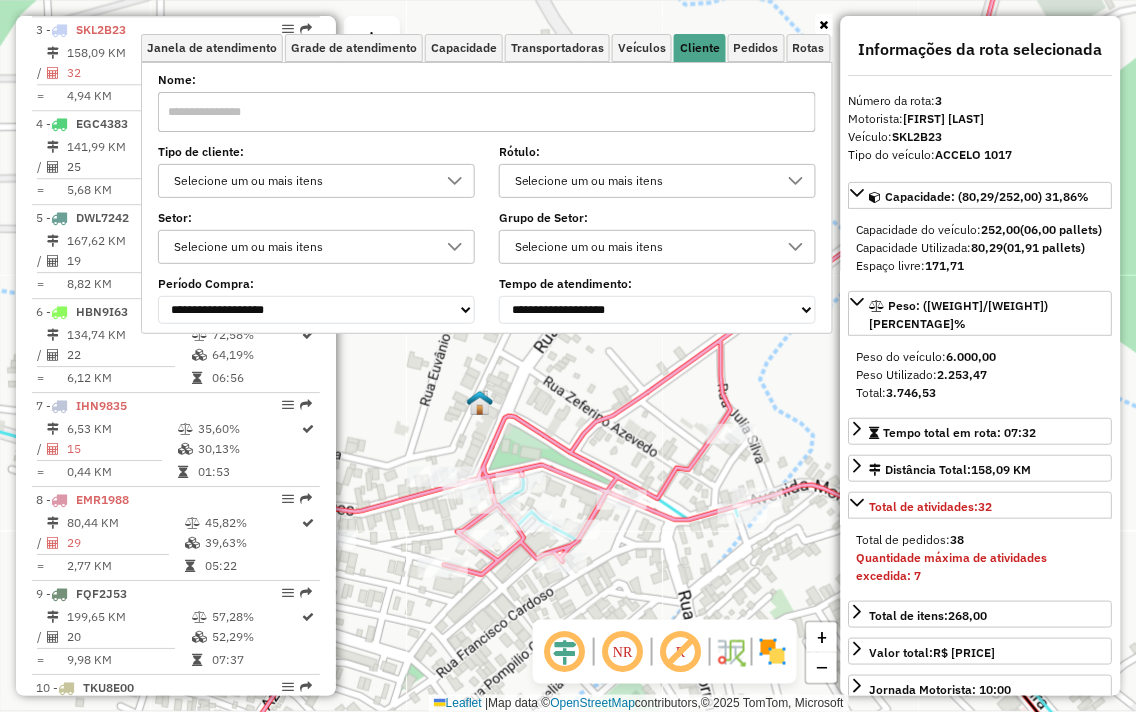 click at bounding box center (487, 112) 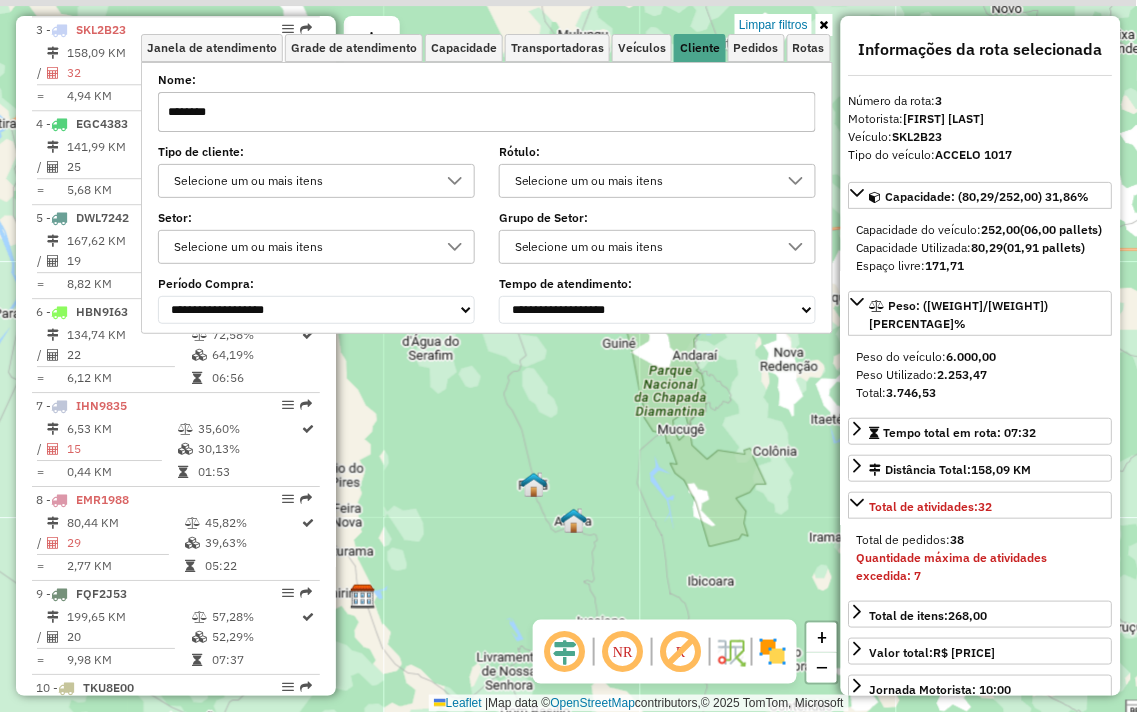 drag, startPoint x: 541, startPoint y: 366, endPoint x: 550, endPoint y: 472, distance: 106.381386 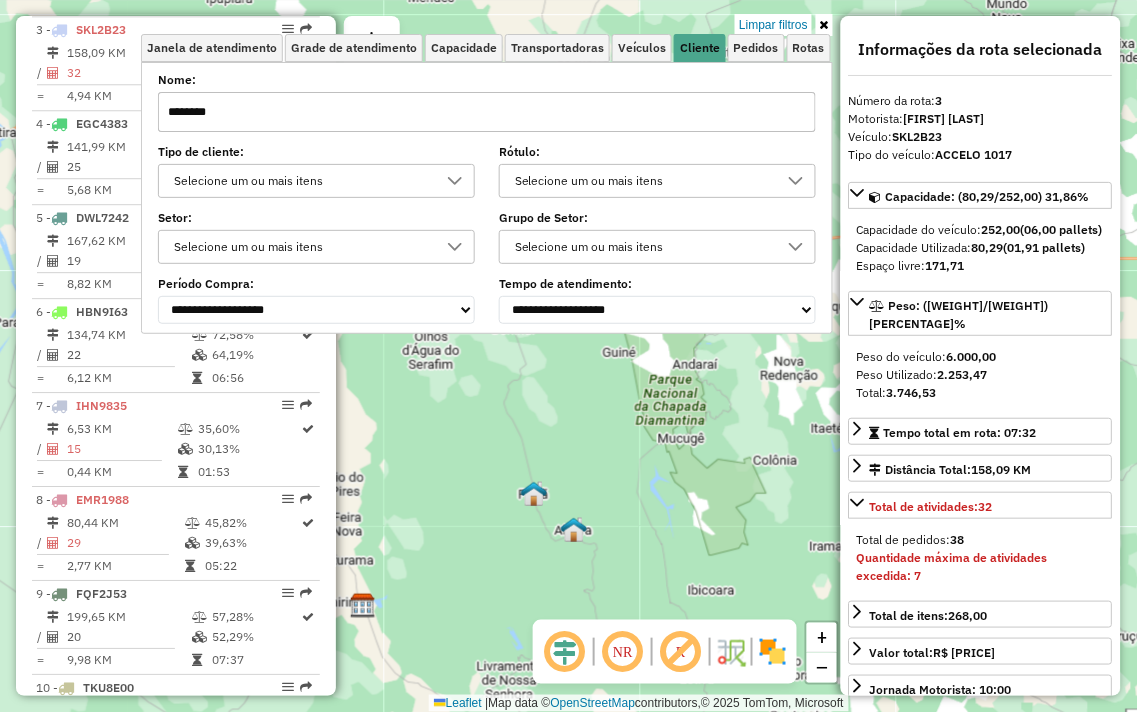 click on "********" at bounding box center [487, 112] 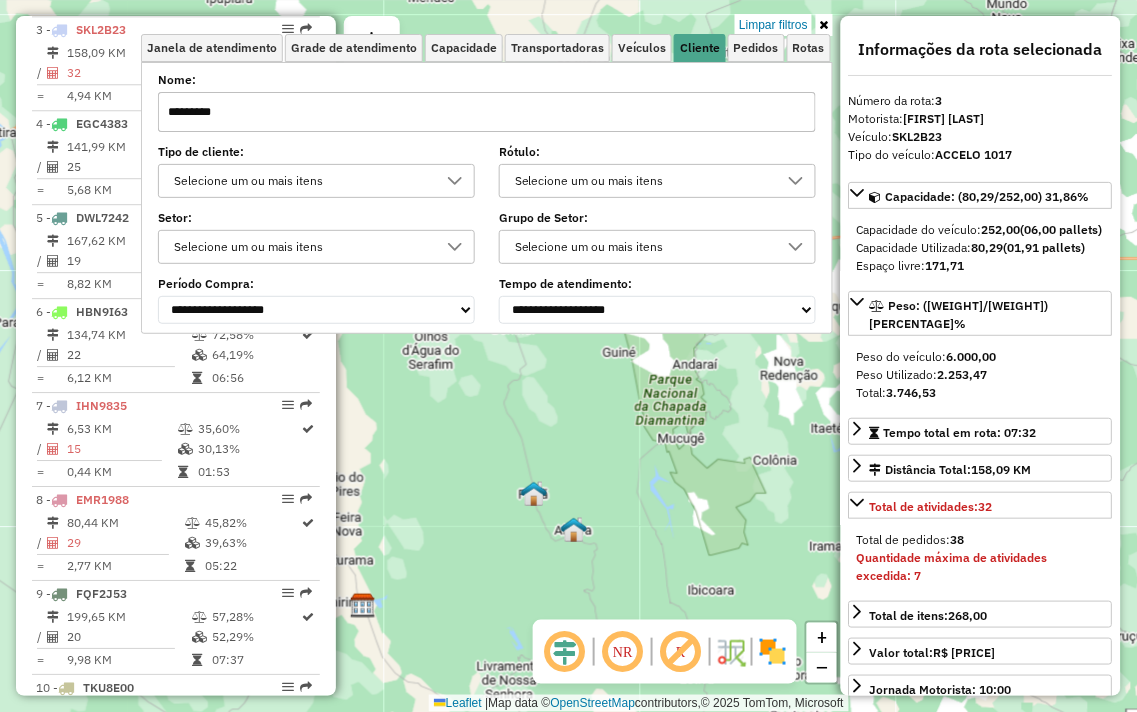 type on "*********" 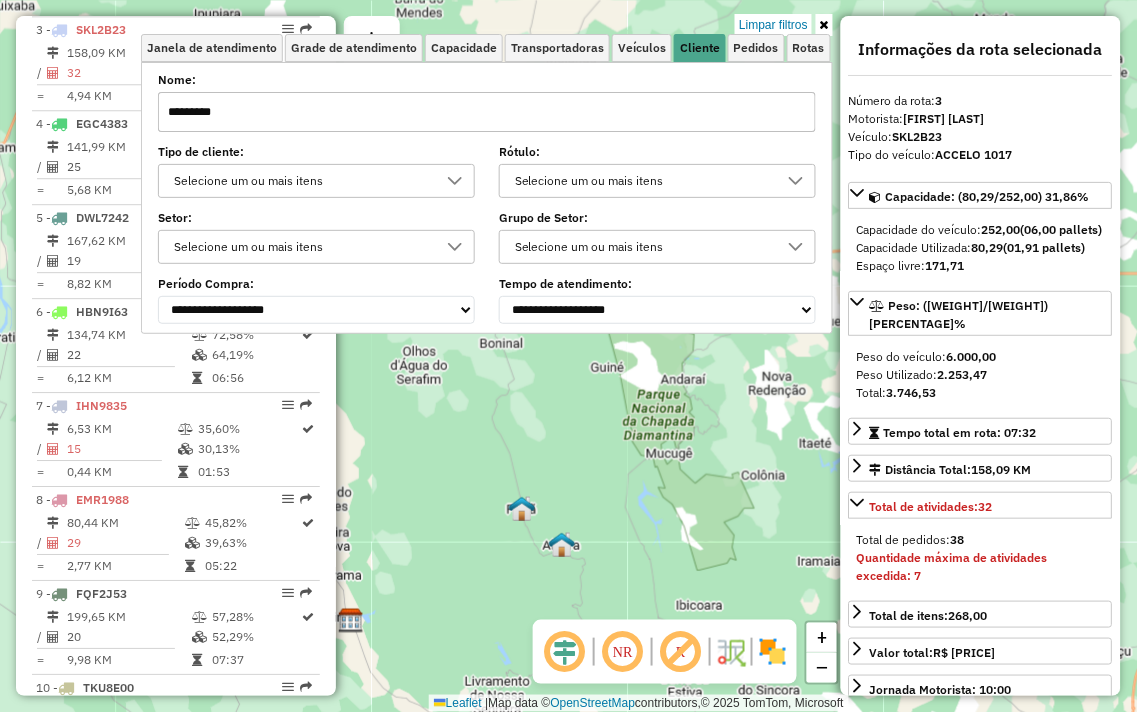 drag, startPoint x: 535, startPoint y: 454, endPoint x: 517, endPoint y: 370, distance: 85.90693 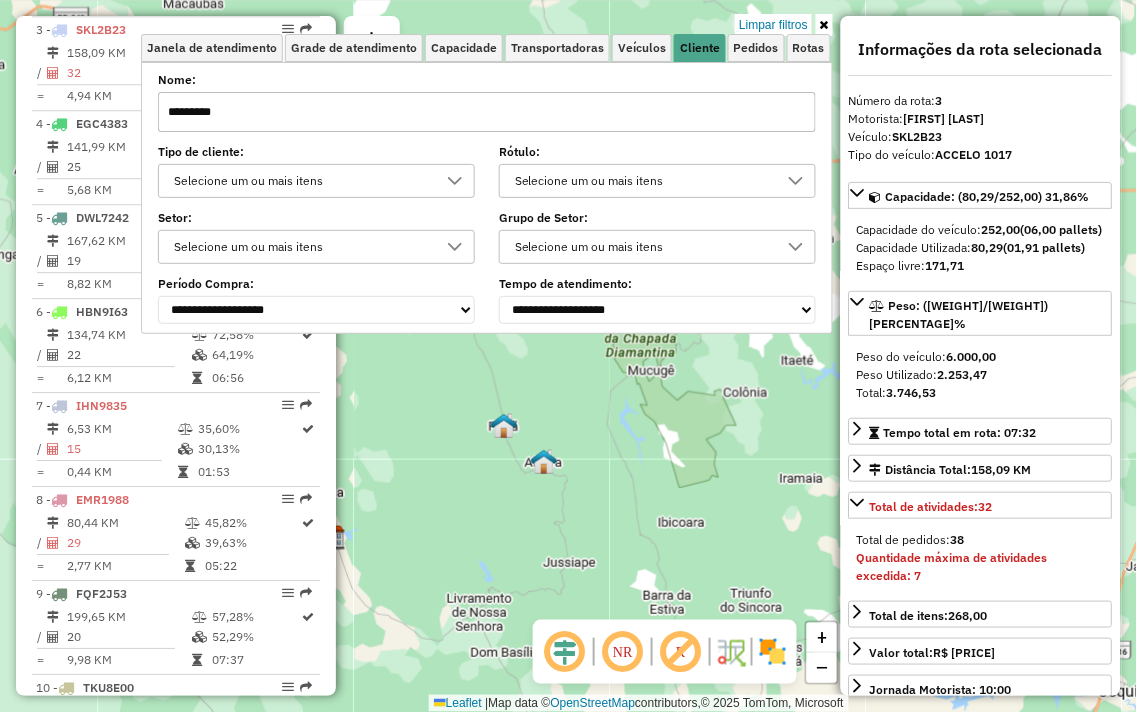 click on "*********" at bounding box center (487, 112) 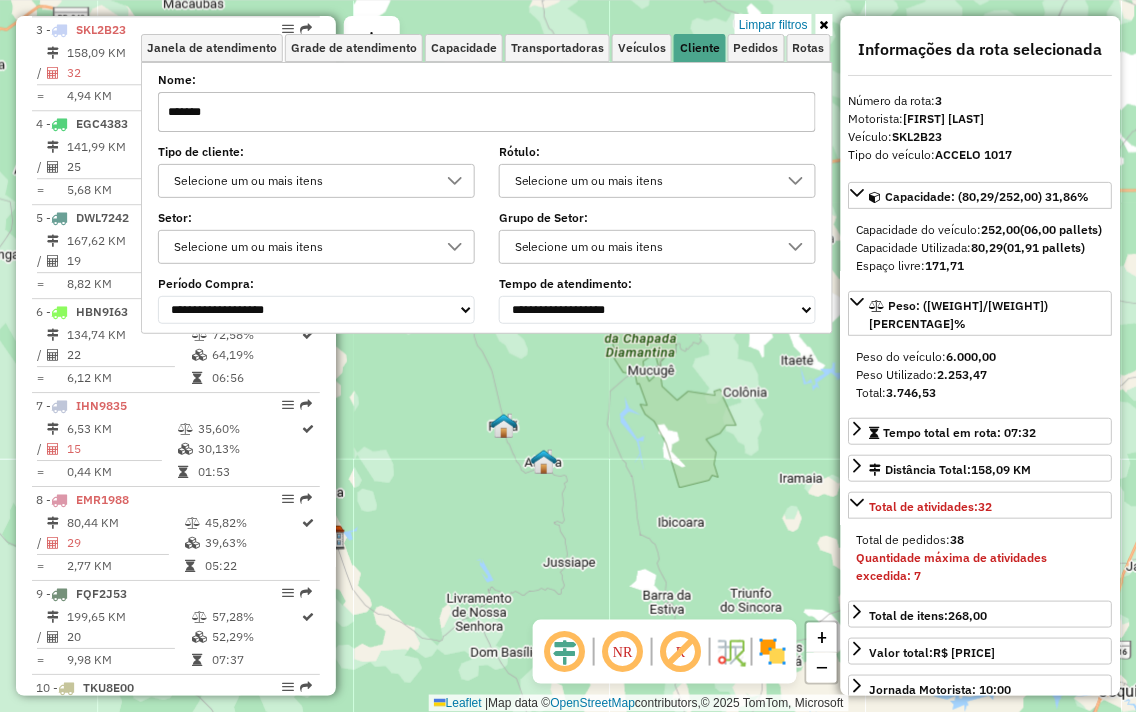 click on "*******" at bounding box center (487, 112) 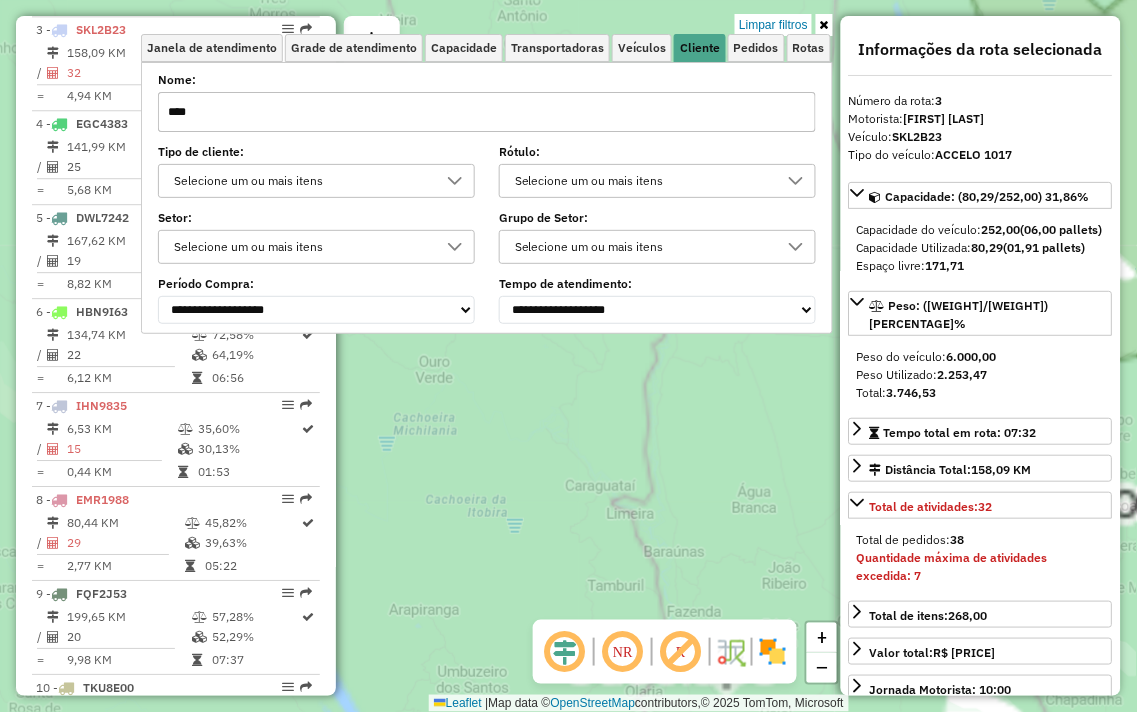 type on "****" 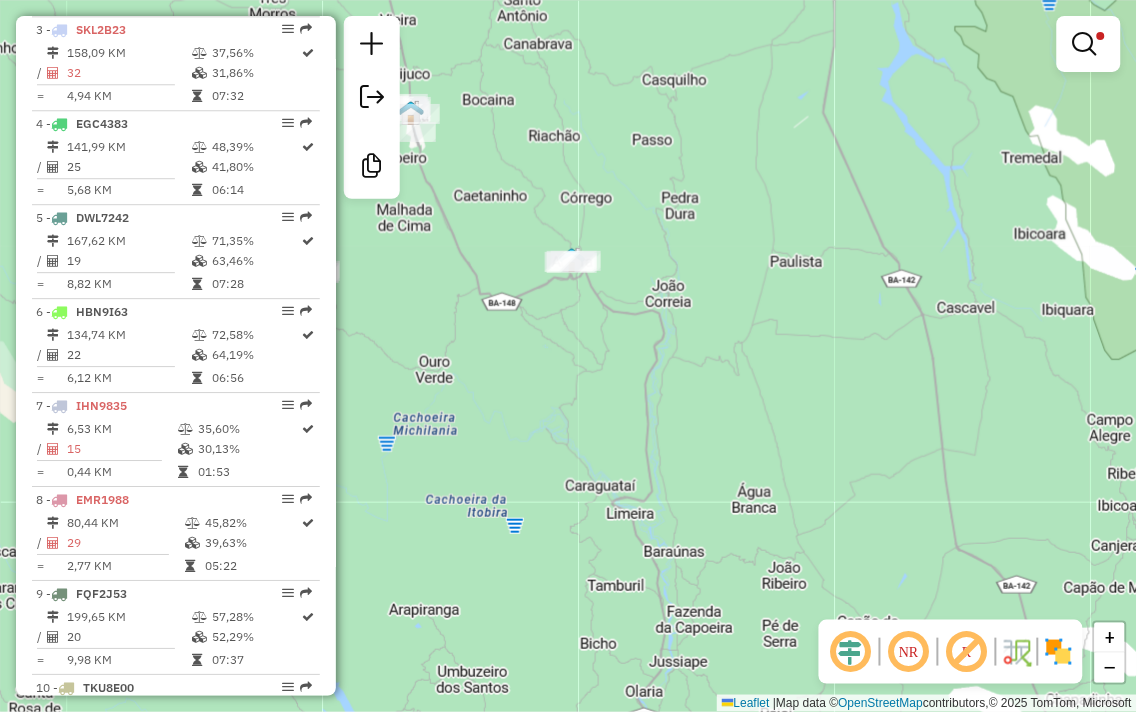 click on "Limpar filtros Janela de atendimento Grade de atendimento Capacidade Transportadoras Veículos Cliente Pedidos  Rotas Selecione os dias de semana para filtrar as janelas de atendimento  Seg   Ter   Qua   Qui   Sex   Sáb   Dom  Informe o período da janela de atendimento: De: Até:  Filtrar exatamente a janela do cliente  Considerar janela de atendimento padrão  Selecione os dias de semana para filtrar as grades de atendimento  Seg   Ter   Qua   Qui   Sex   Sáb   Dom   Considerar clientes sem dia de atendimento cadastrado  Clientes fora do dia de atendimento selecionado Filtrar as atividades entre os valores definidos abaixo:  Peso mínimo:   Peso máximo:   Cubagem mínima:   Cubagem máxima:   De:   Até:  Filtrar as atividades entre o tempo de atendimento definido abaixo:  De:   Até:   Considerar capacidade total dos clientes não roteirizados Transportadora: Selecione um ou mais itens Tipo de veículo: Selecione um ou mais itens Veículo: Selecione um ou mais itens Motorista: Selecione um ou mais itens" 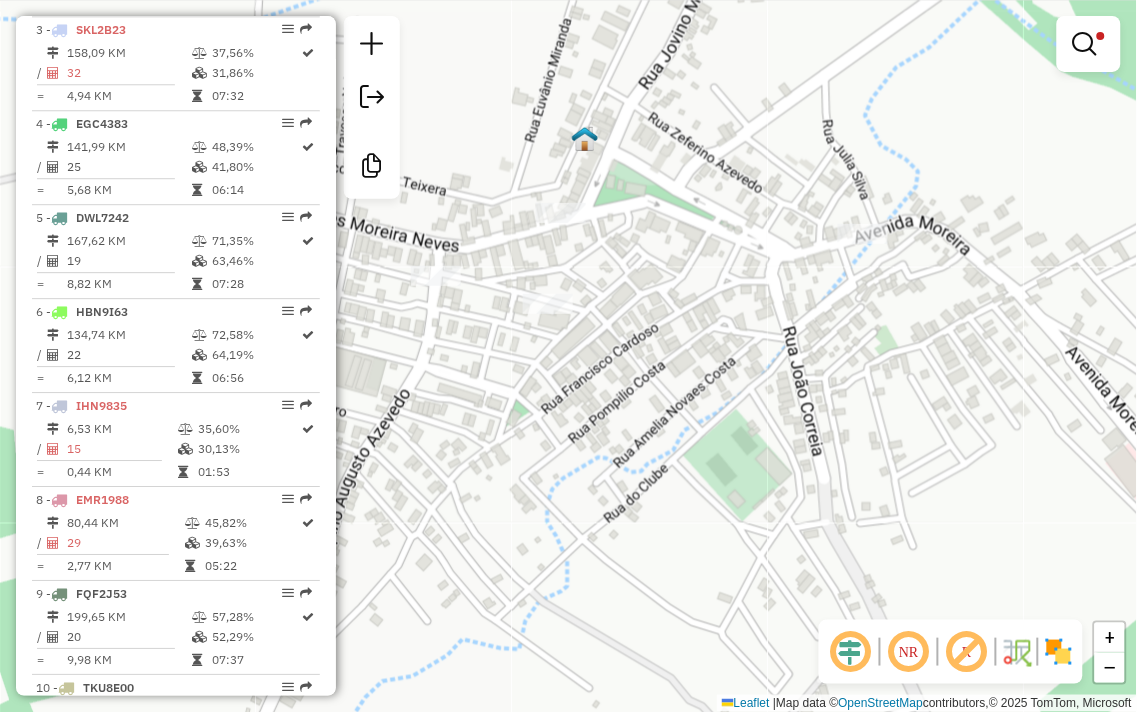 drag, startPoint x: 576, startPoint y: 315, endPoint x: 568, endPoint y: 431, distance: 116.275536 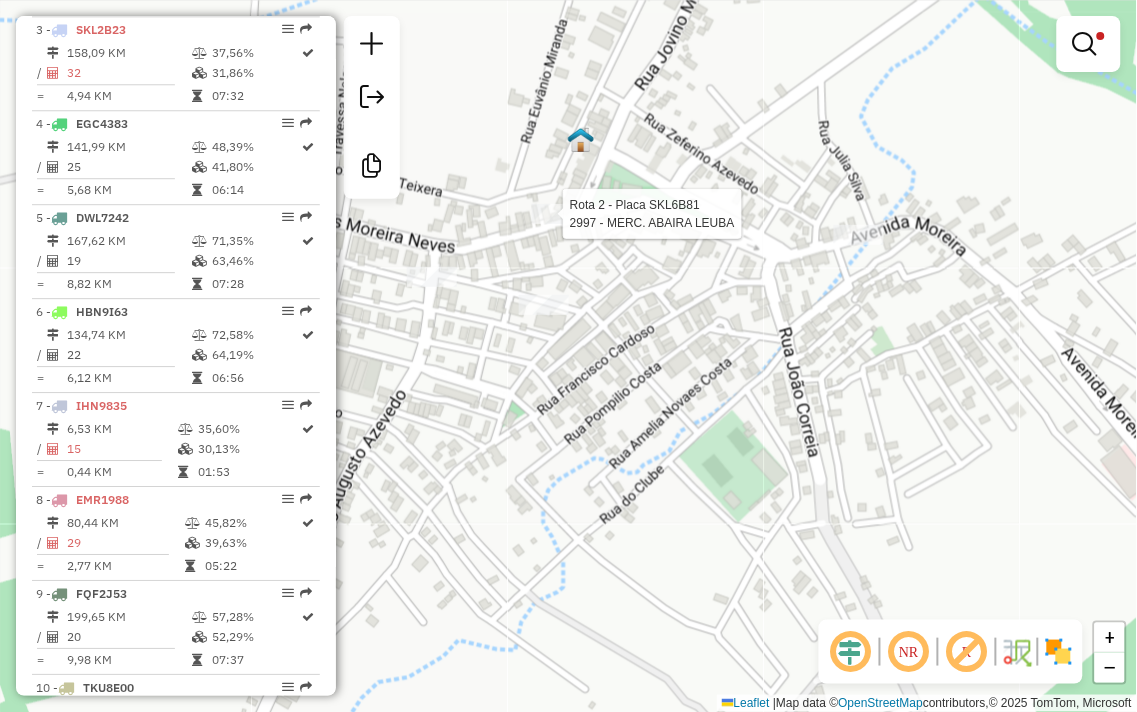 select on "**********" 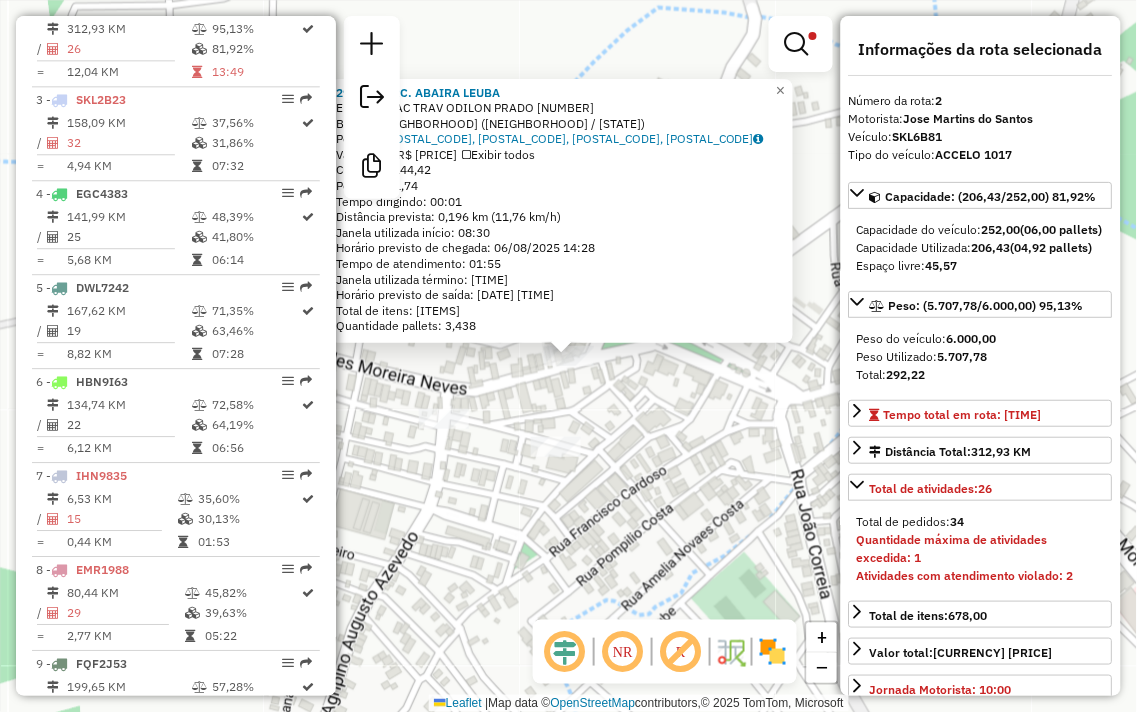 scroll, scrollTop: 881, scrollLeft: 0, axis: vertical 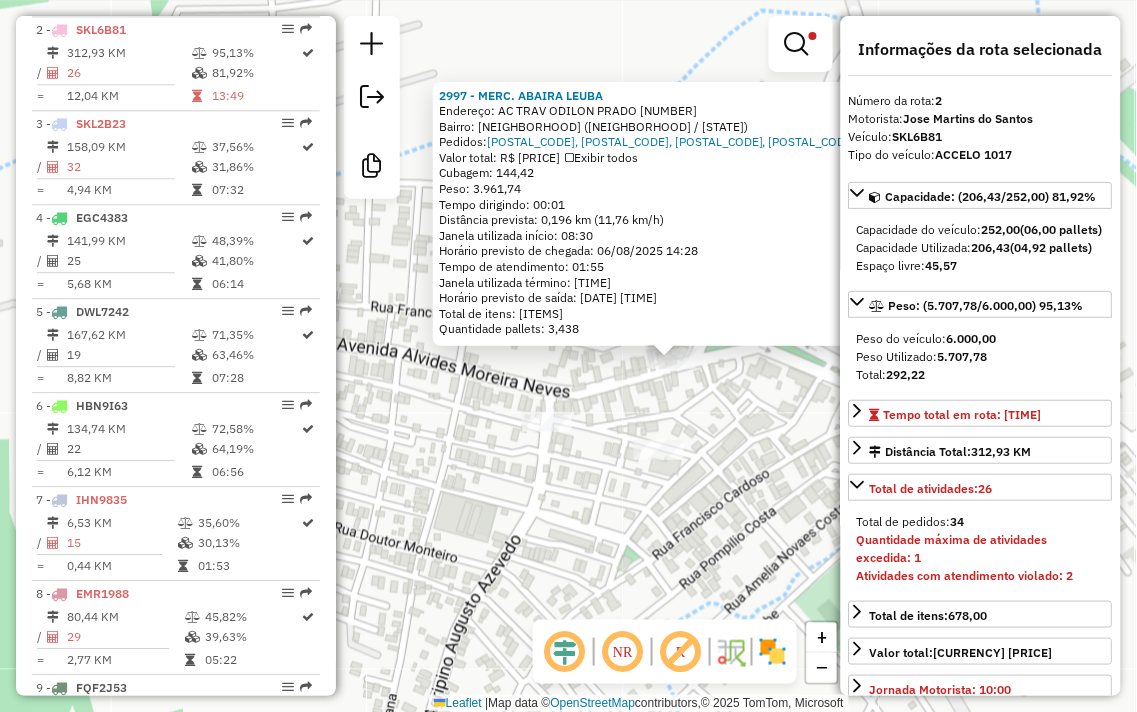 drag, startPoint x: 514, startPoint y: 405, endPoint x: 617, endPoint y: 408, distance: 103.04368 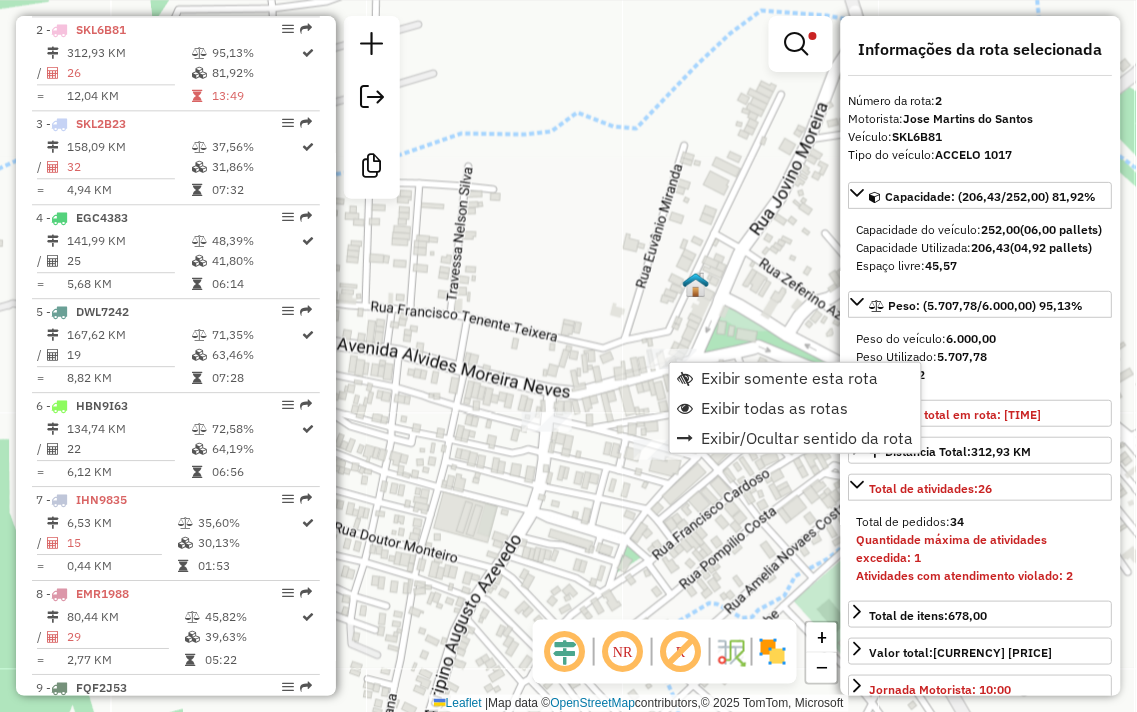 click on "Exibir somente esta rota Exibir todas as rotas Exibir/Ocultar sentido da rota" at bounding box center (795, 408) 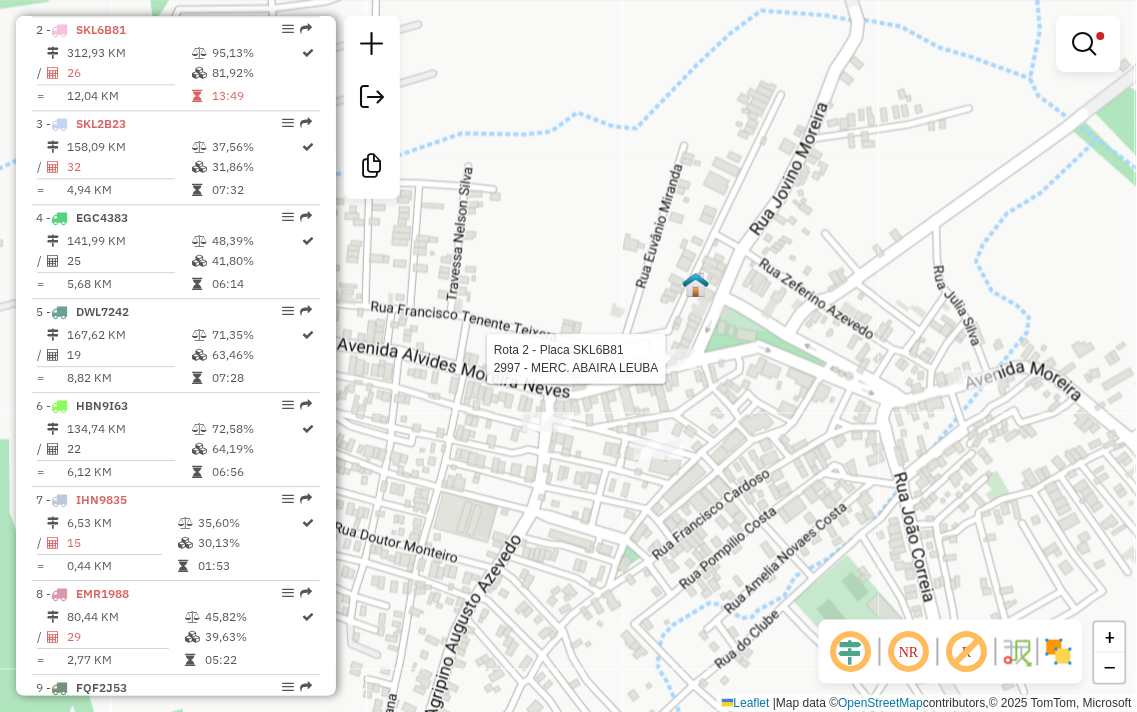 select on "**********" 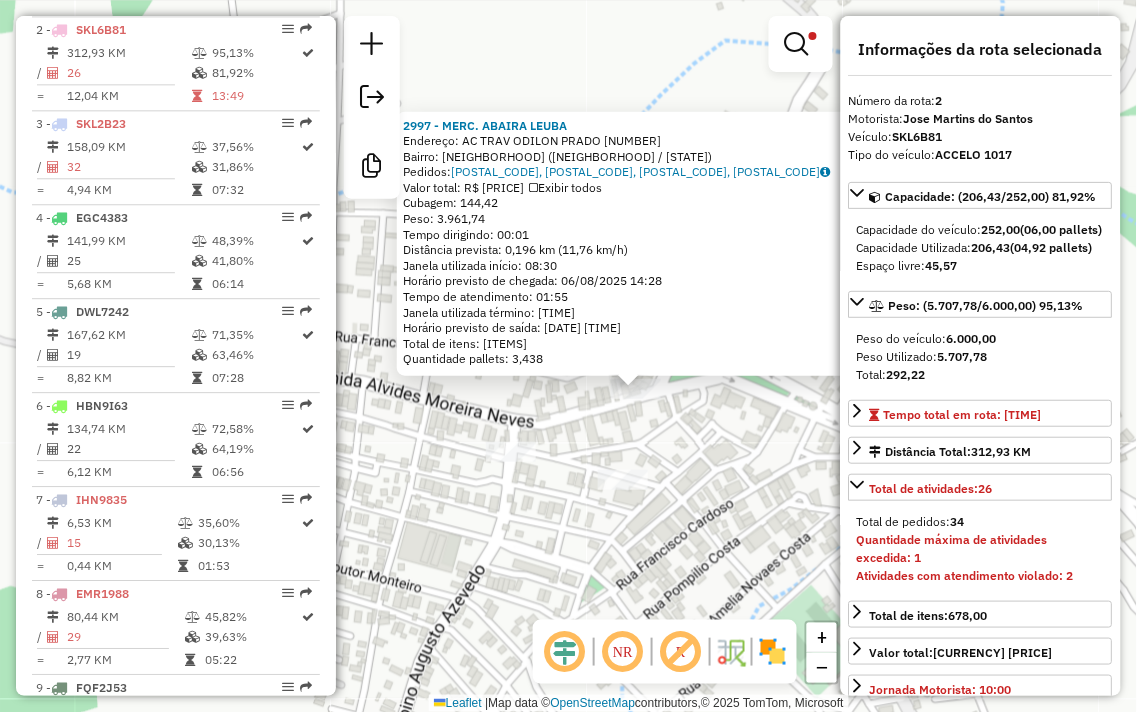 drag, startPoint x: 510, startPoint y: 385, endPoint x: 580, endPoint y: 417, distance: 76.96753 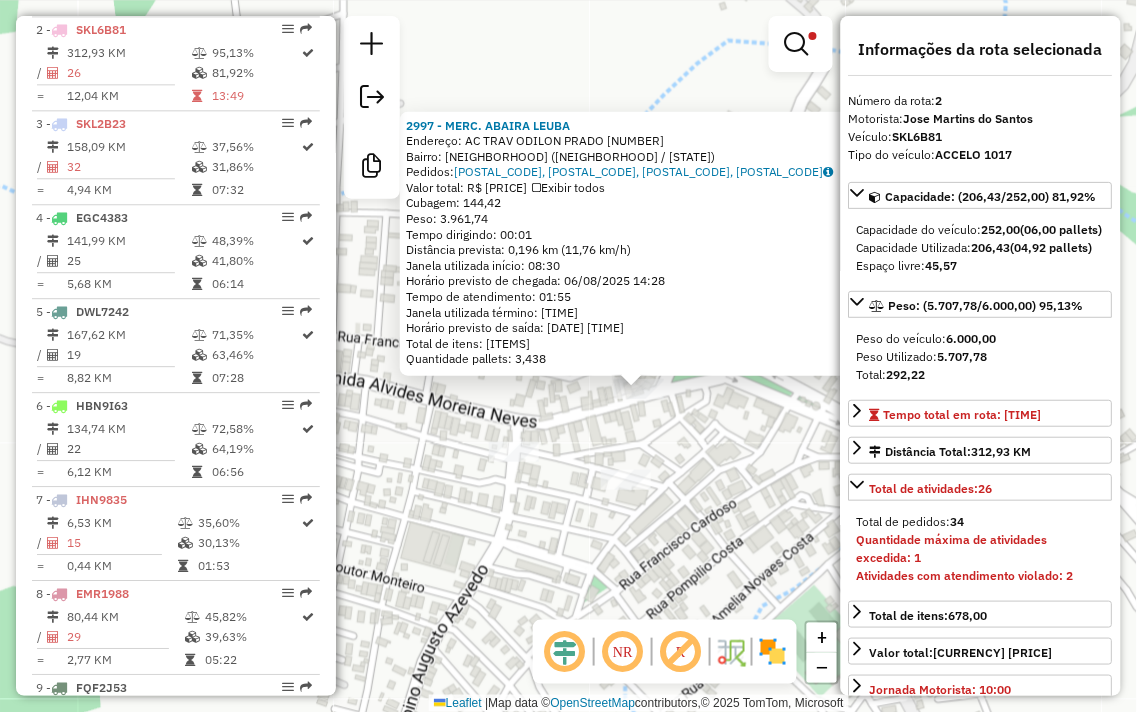 drag, startPoint x: 407, startPoint y: 118, endPoint x: 592, endPoint y: 121, distance: 185.02432 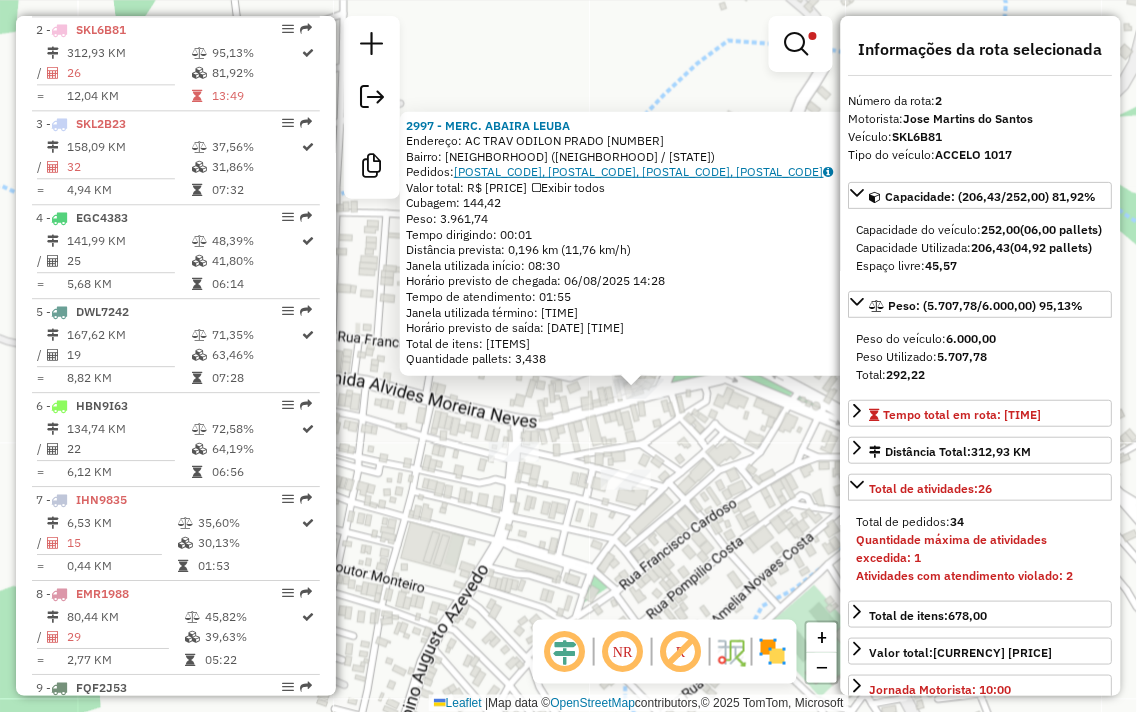 click on "[POSTAL_CODE], [POSTAL_CODE], [POSTAL_CODE], [POSTAL_CODE]" 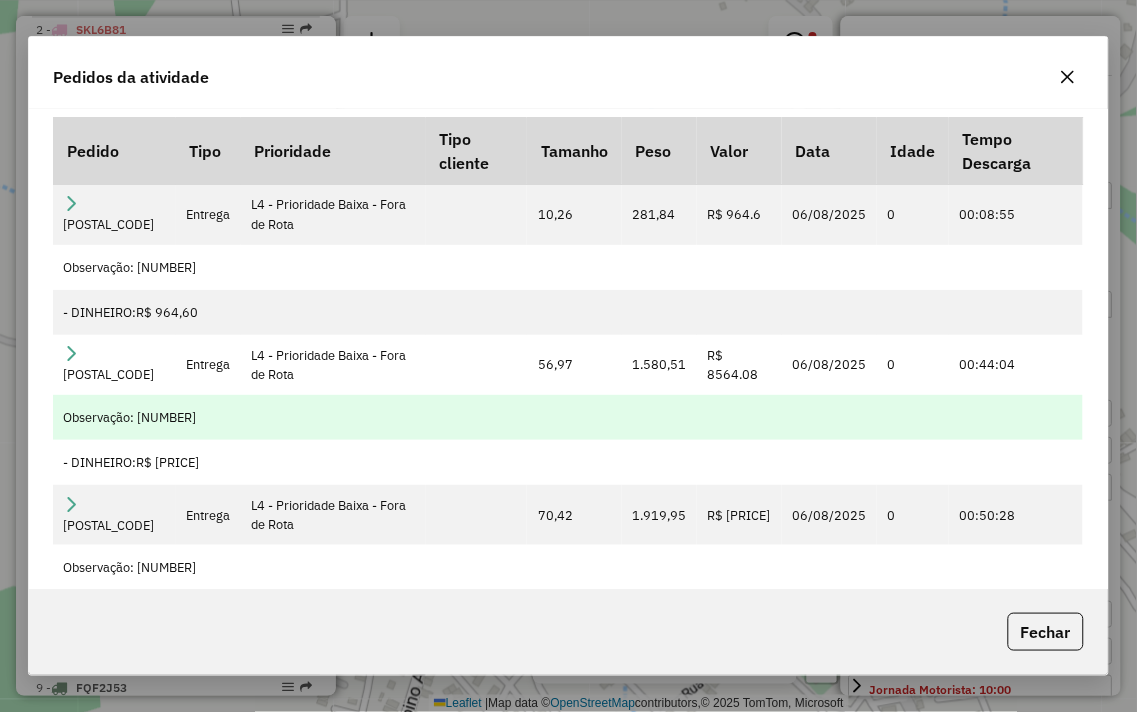 scroll, scrollTop: 111, scrollLeft: 0, axis: vertical 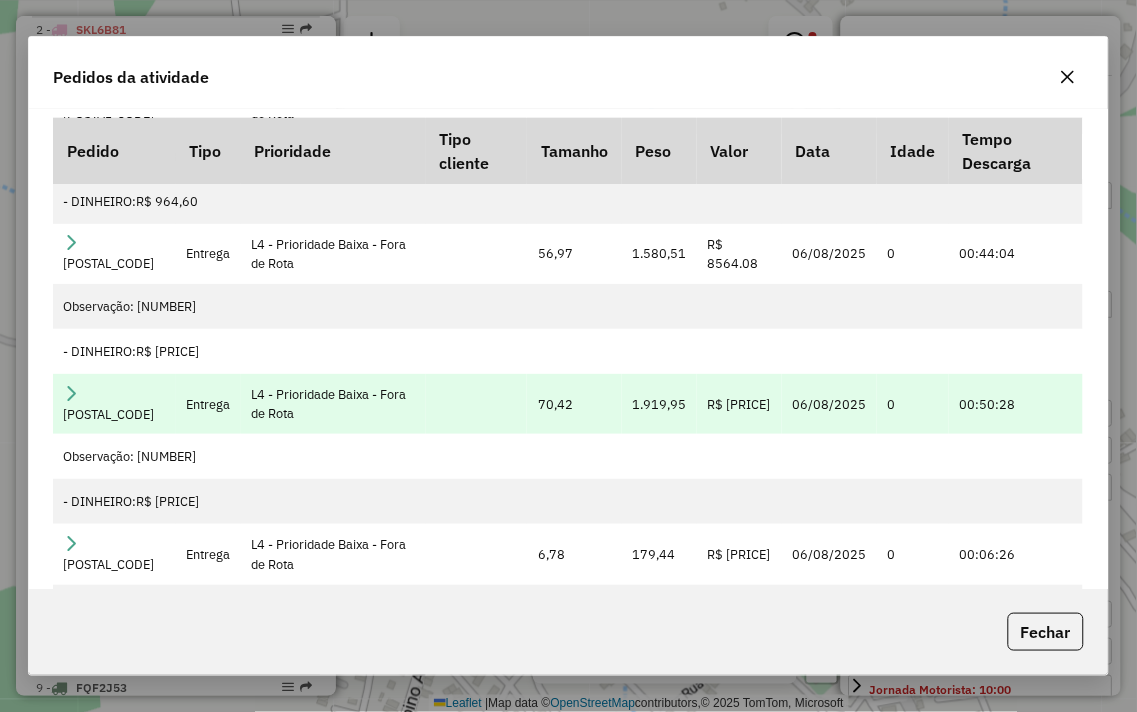 click at bounding box center (71, 393) 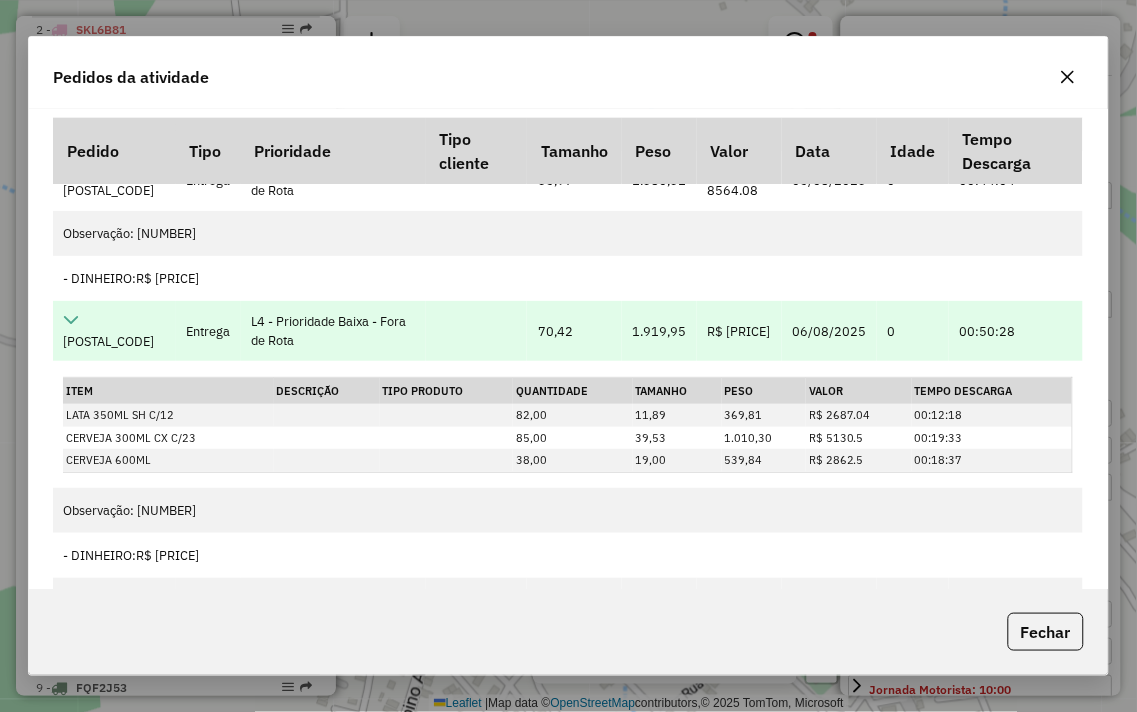 scroll, scrollTop: 222, scrollLeft: 0, axis: vertical 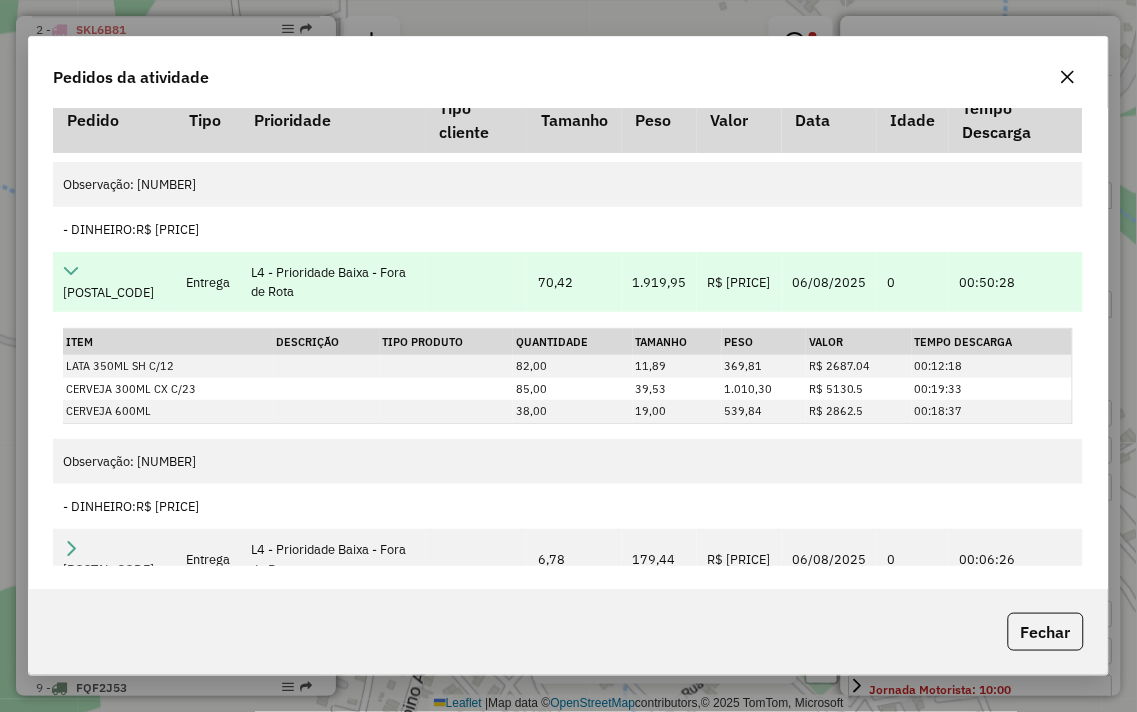 click at bounding box center [71, 271] 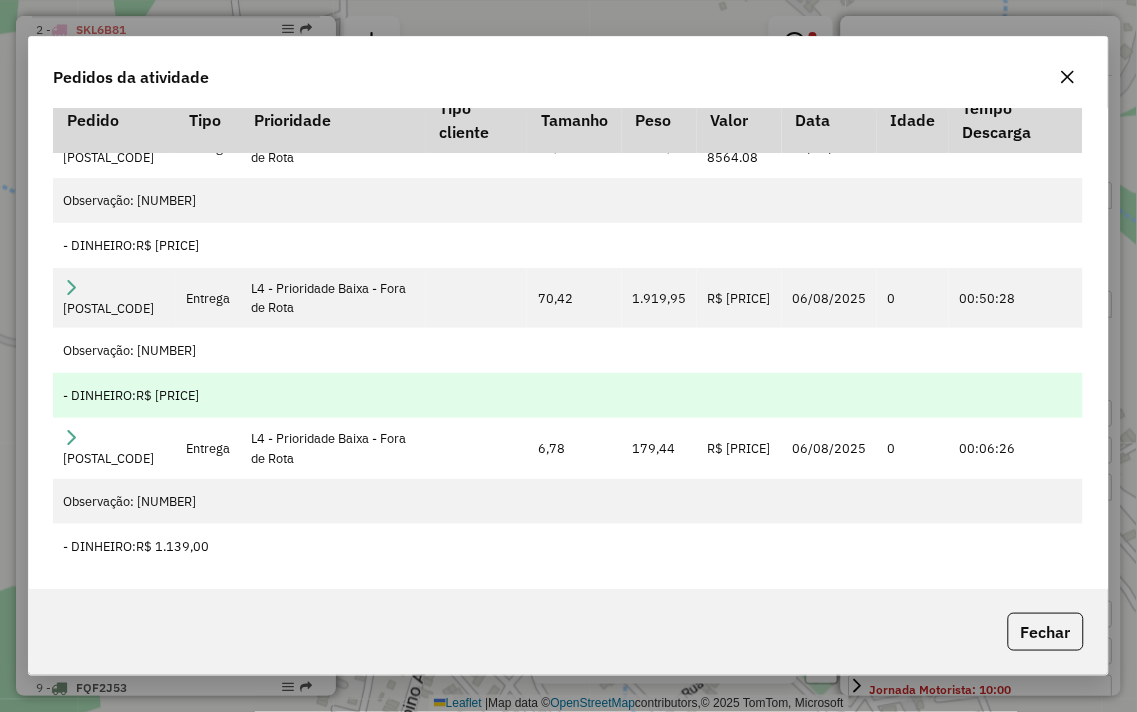 scroll, scrollTop: 0, scrollLeft: 0, axis: both 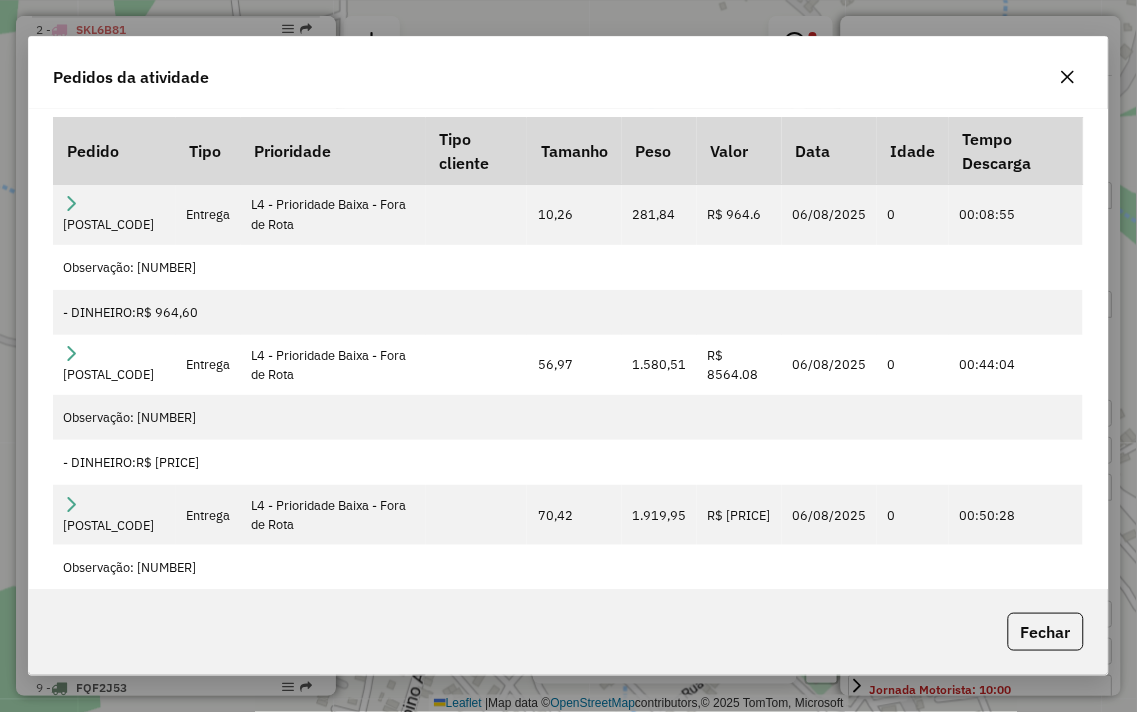 click 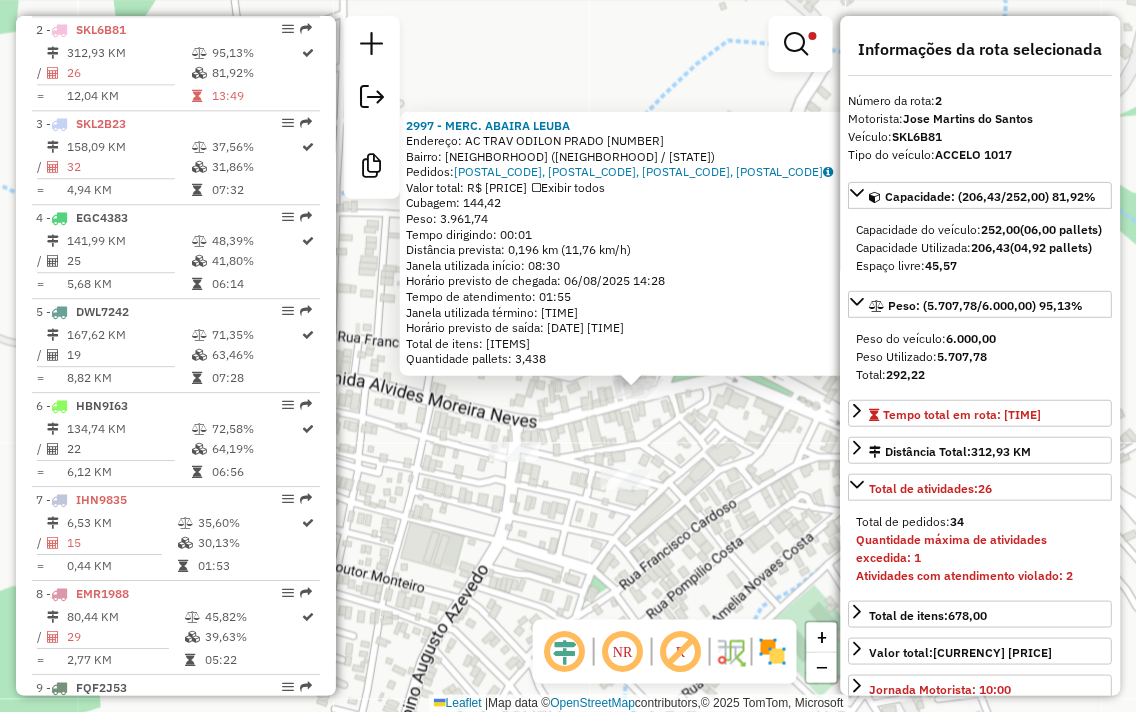 click on "2997 - MERC. ABAIRA LEUBA Endereço: AC TRAV ODILON PRADO [NUMBER] Bairro: Centro (ABAIRA / BA) Pedidos: [POSTAL_CODE], [POSTAL_CODE], [POSTAL_CODE], [POSTAL_CODE] Valor total: R$ [PRICE] Exibir todos Cubagem: [CUBAGE] Peso: [WEIGHT] Tempo dirigindo: [TIME] Distância prevista: [DISTANCE] km ([SPEED] km/h) Janela utilizada início: [TIME] Horário previsto de chegada: [DATE] [TIME] Tempo de atendimento: [TIME] Janela utilizada término: [TIME] Horário previsto de saída: [DATE] [TIME] Total de itens: [ITEMS] Quantidade pallets: [PALLETS] × Limpar filtros Janela de atendimento Grade de atendimento Capacidade Transportadoras Veículos Cliente Pedidos Rotas Selecione os dias de semana para filtrar as janelas de atendimento Seg Ter Qua Qui Sex Sáb Dom Informe o período da janela de atendimento: De: Até: Filtrar exatamente a janela do cliente Considerar janela de atendimento padrão Selecione os dias de semana para filtrar as grades de atendimento Seg Ter Qua Qui Sex Sáb Dom De:" 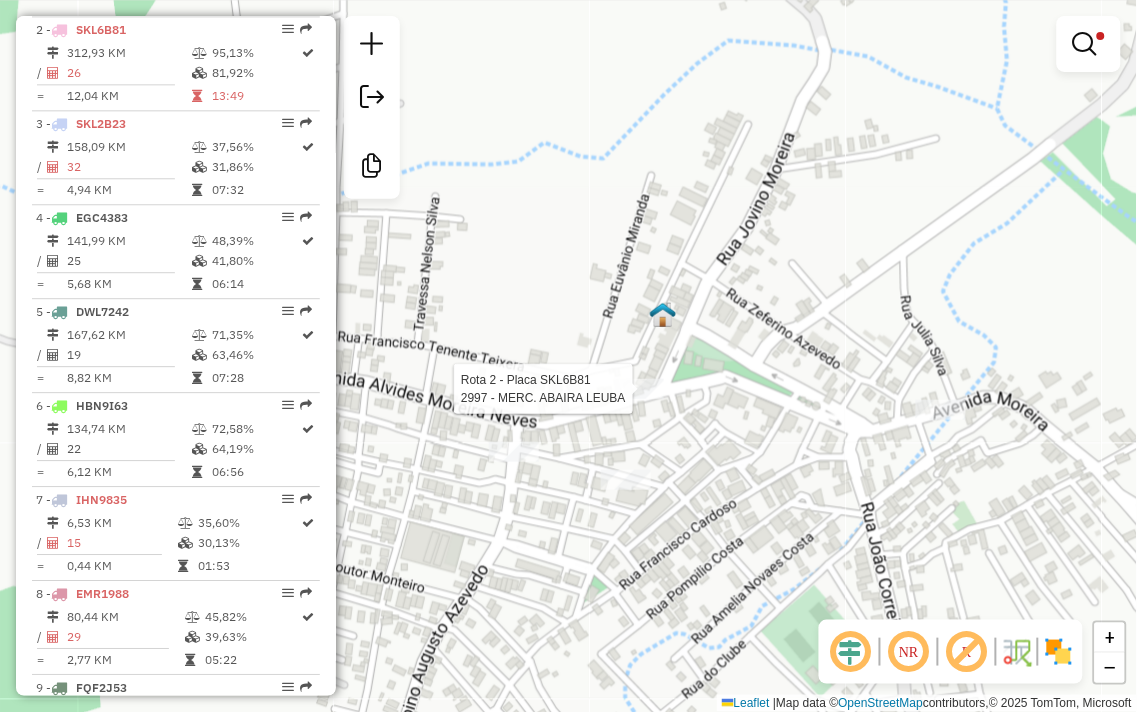 select on "**********" 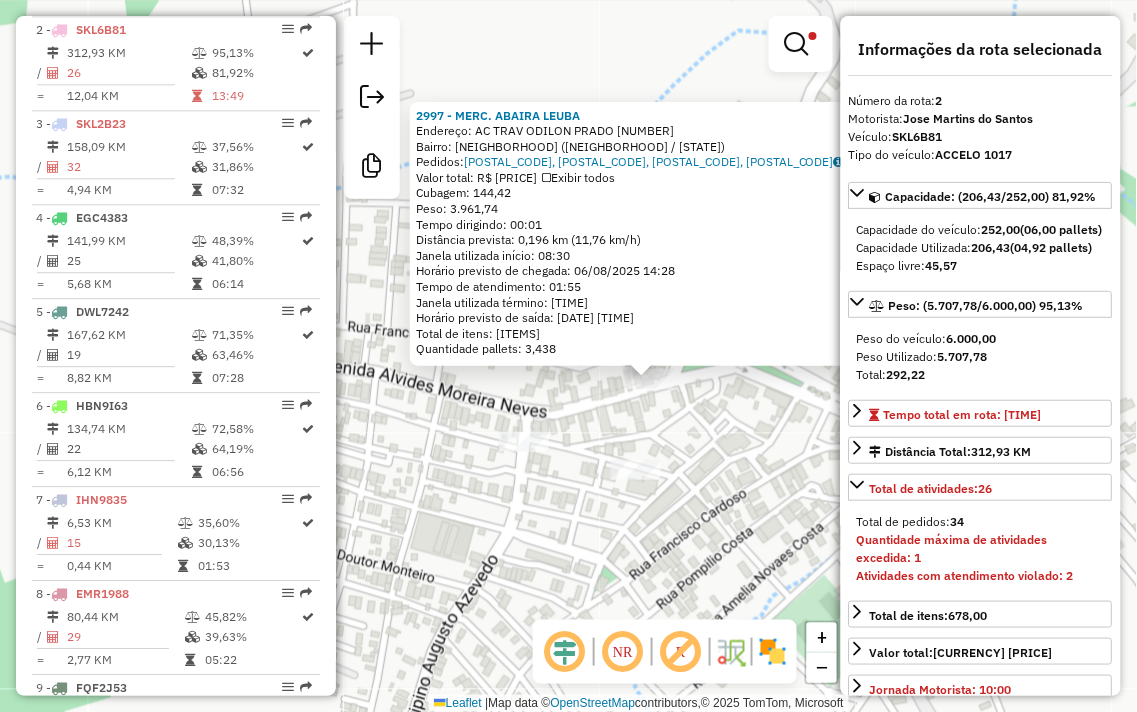 drag, startPoint x: 503, startPoint y: 561, endPoint x: 593, endPoint y: 584, distance: 92.89241 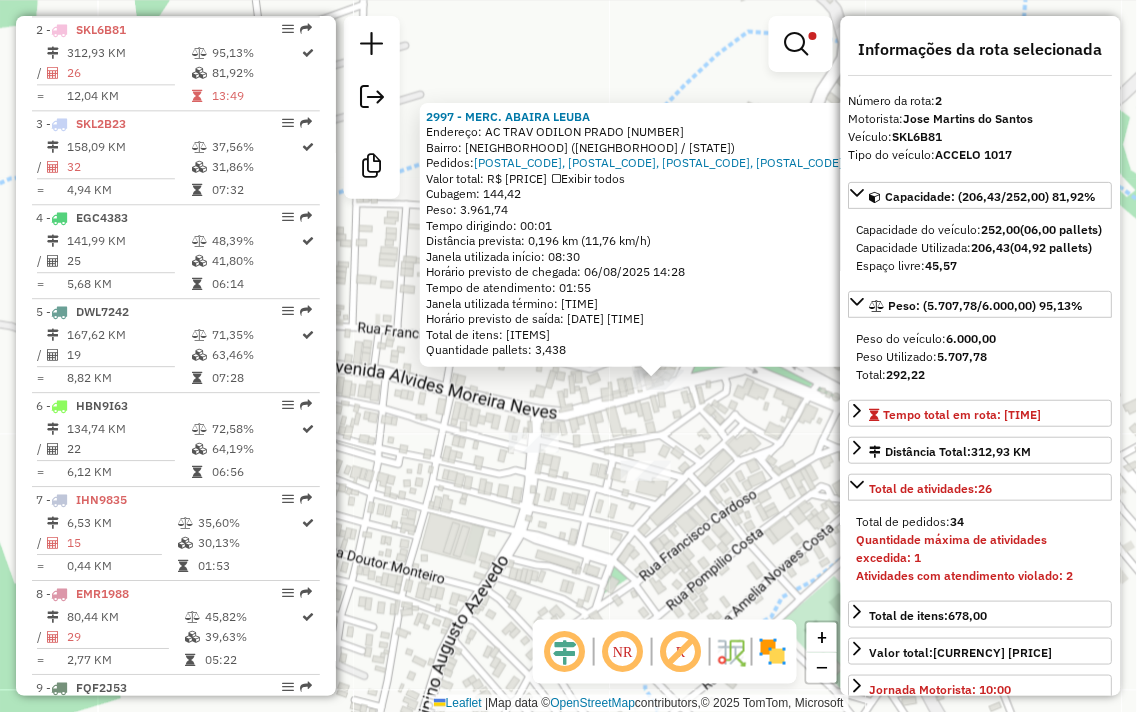 click at bounding box center [813, 36] 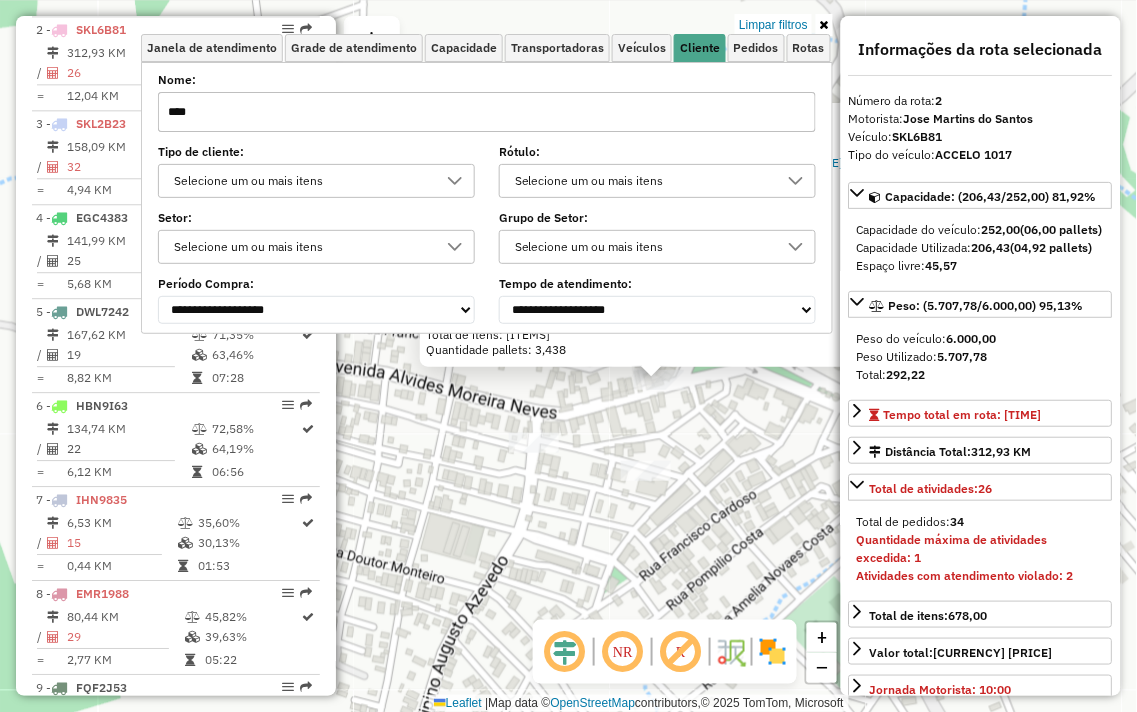 click on "****" at bounding box center (487, 112) 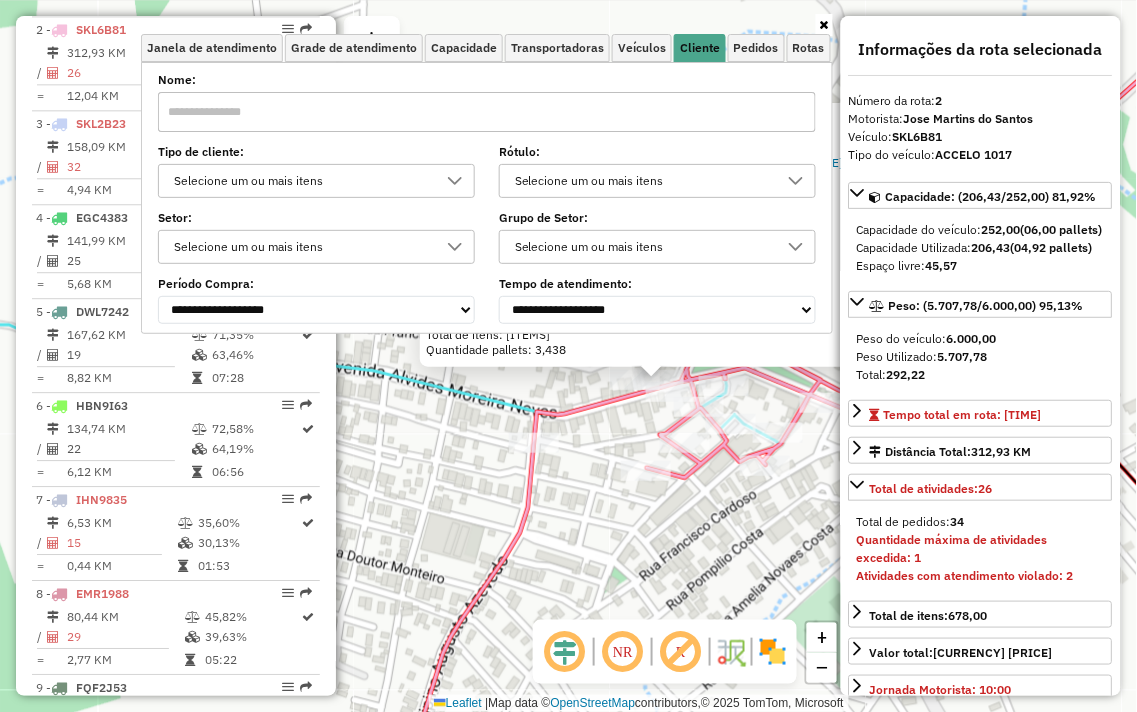 type 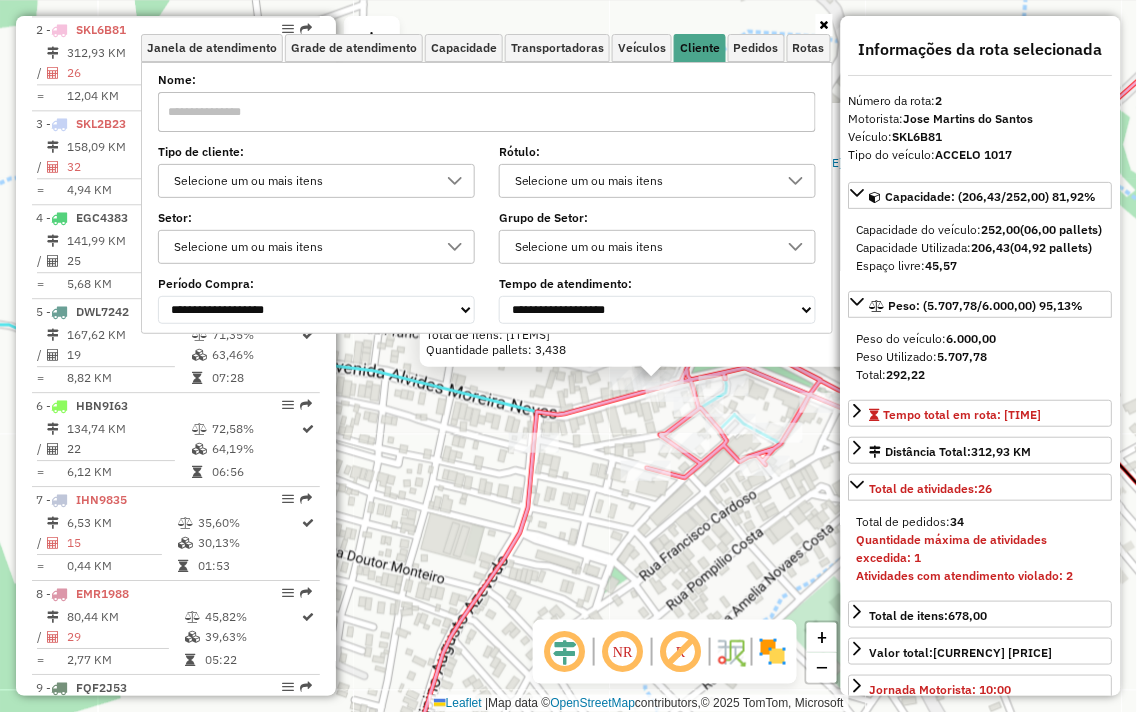 click at bounding box center (824, 25) 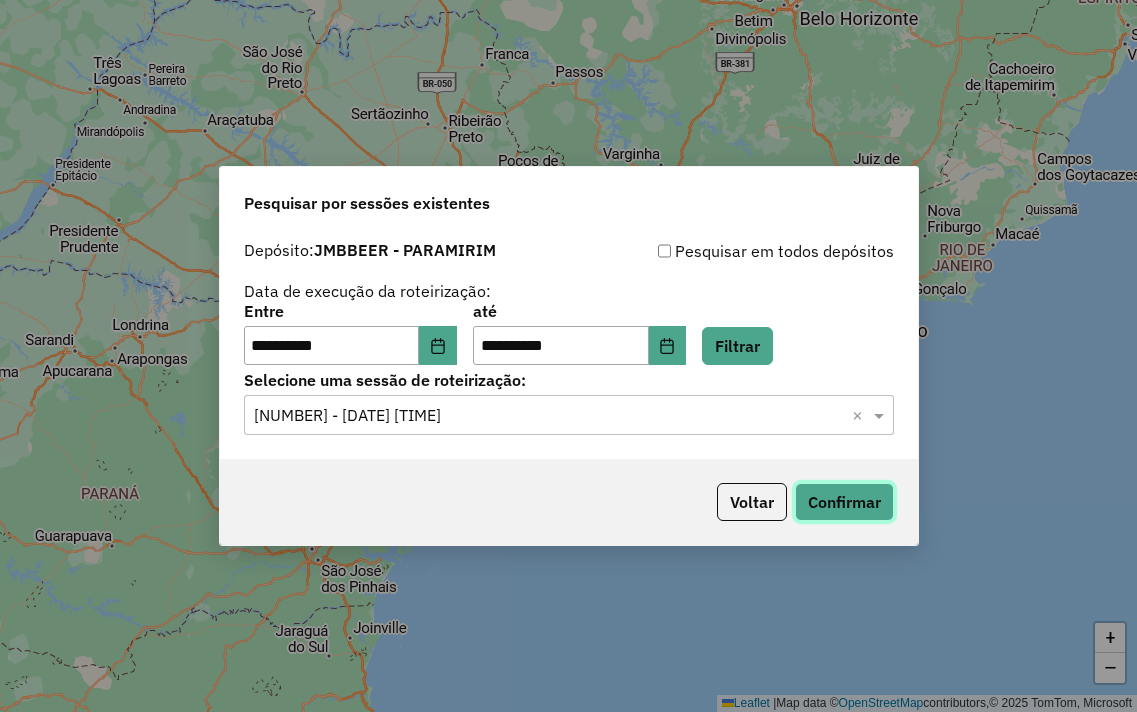 scroll, scrollTop: 0, scrollLeft: 0, axis: both 